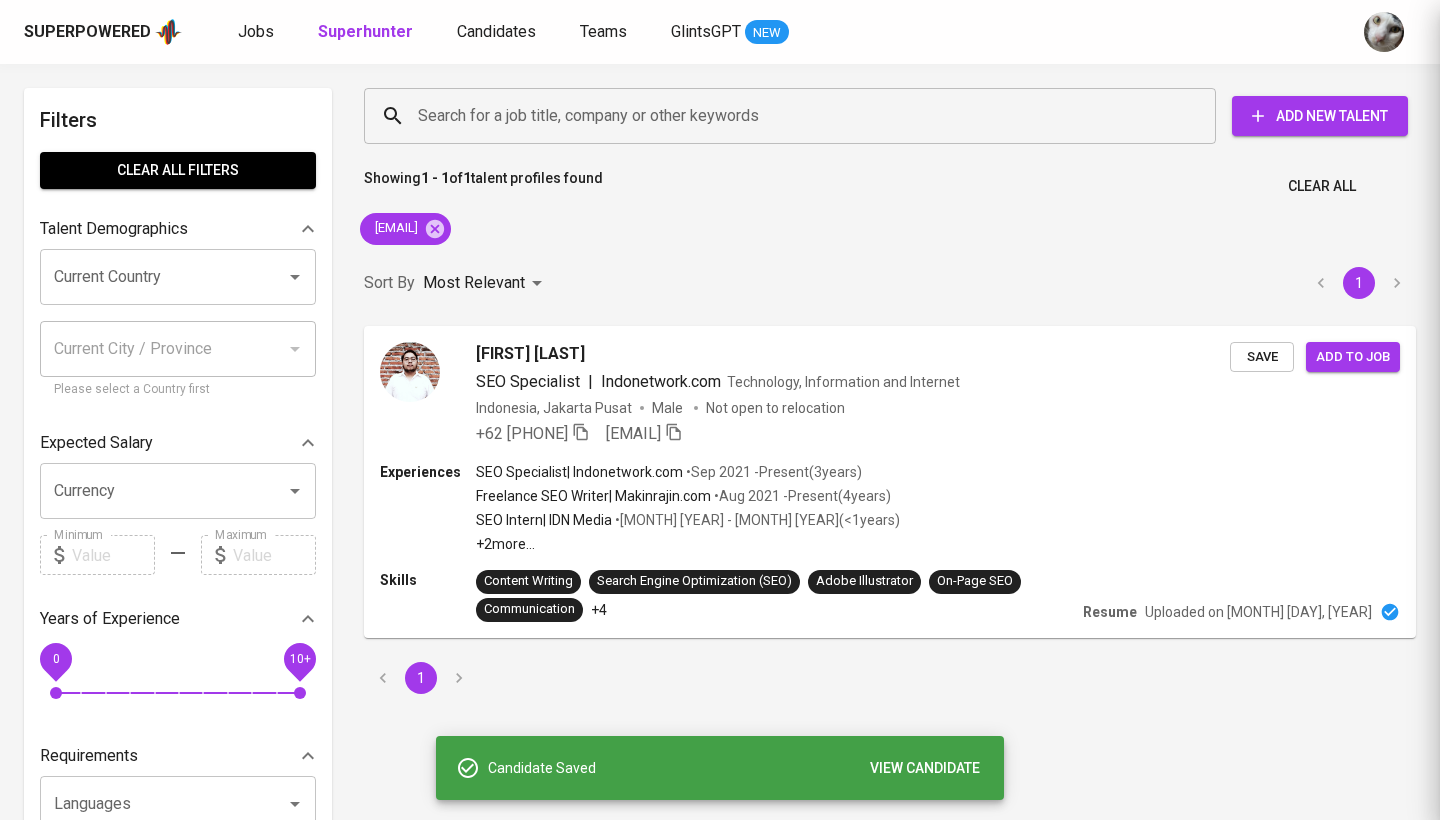 scroll, scrollTop: 0, scrollLeft: 0, axis: both 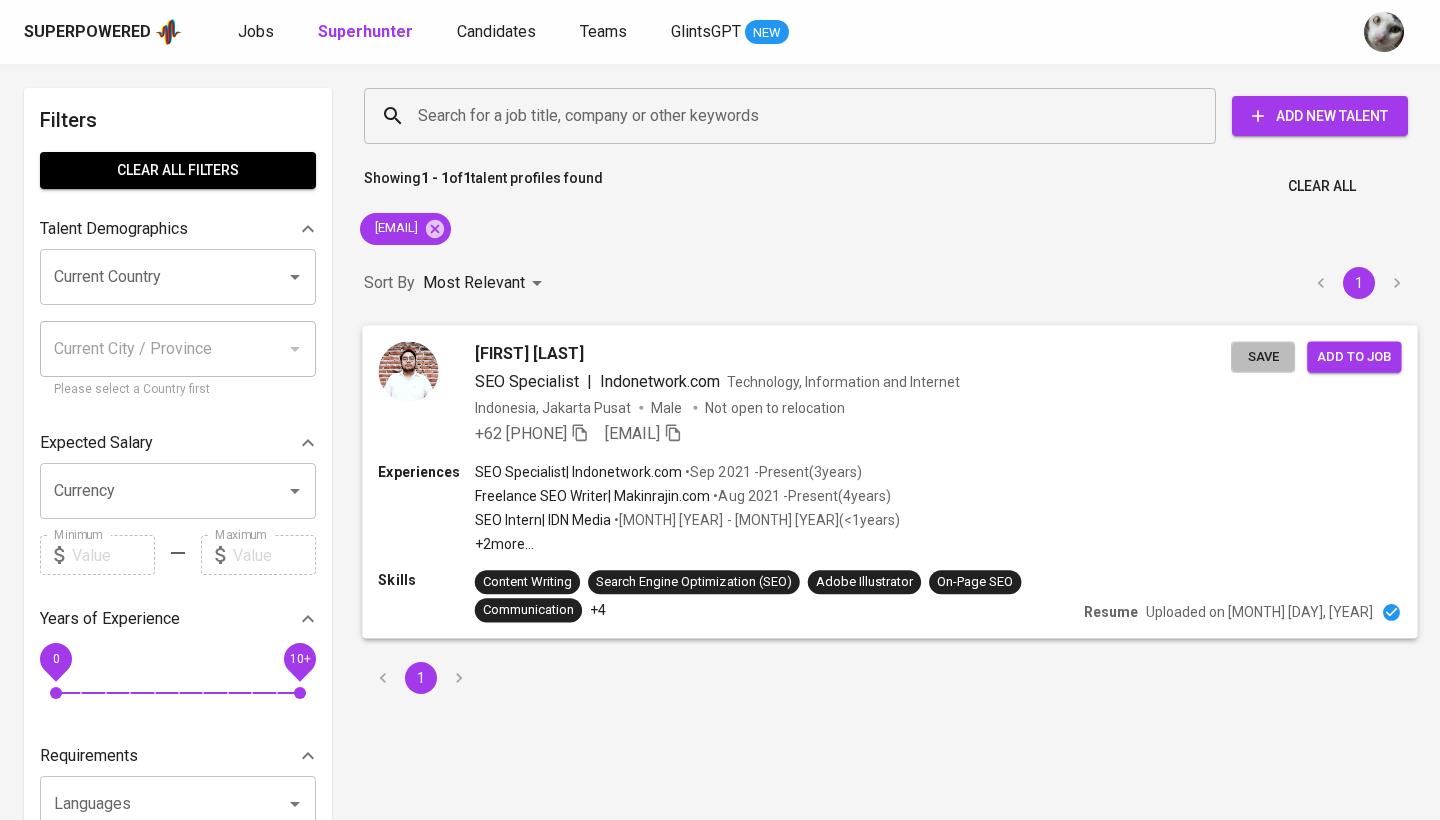 click on "Save" at bounding box center [1263, 356] 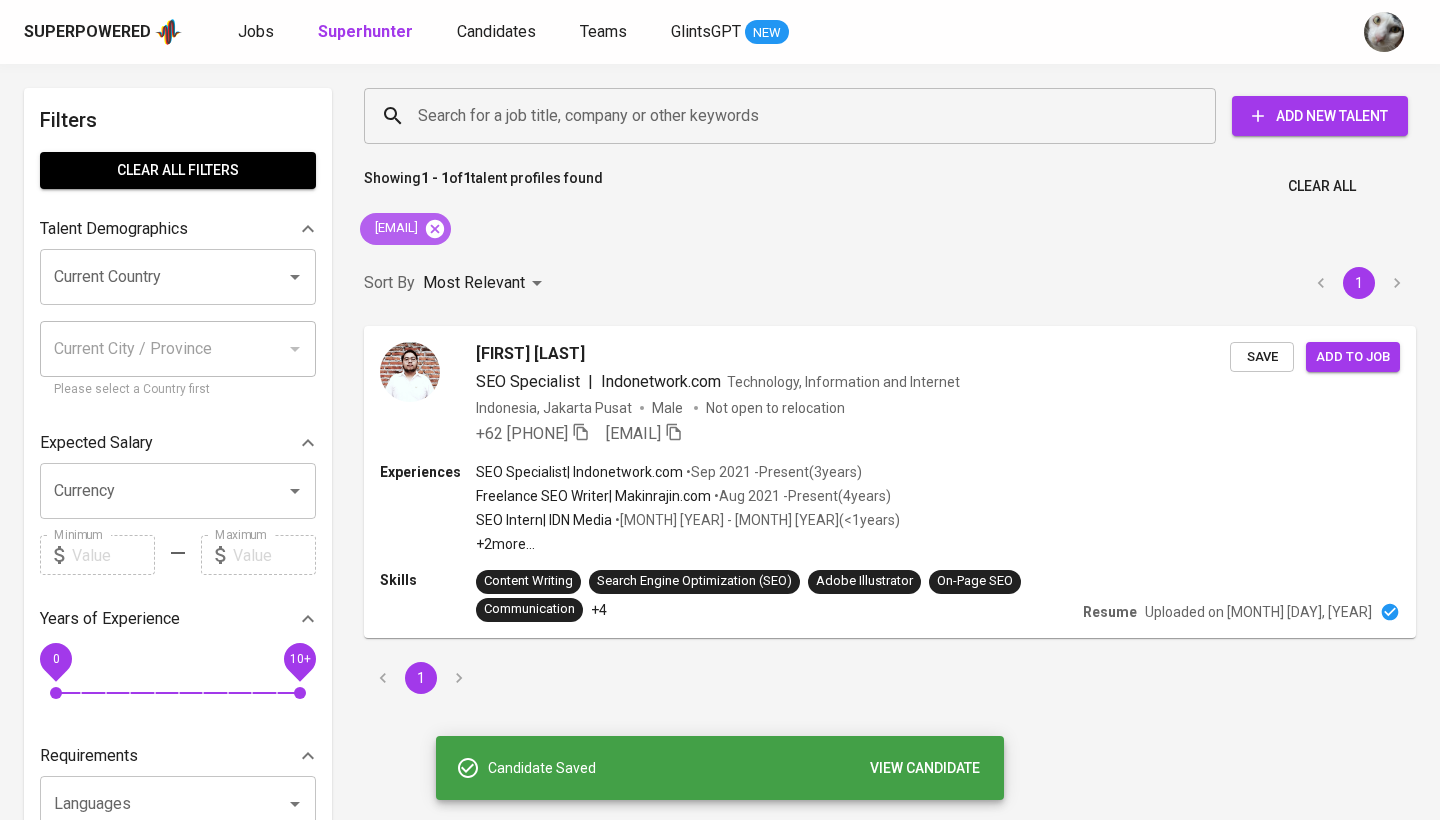 click 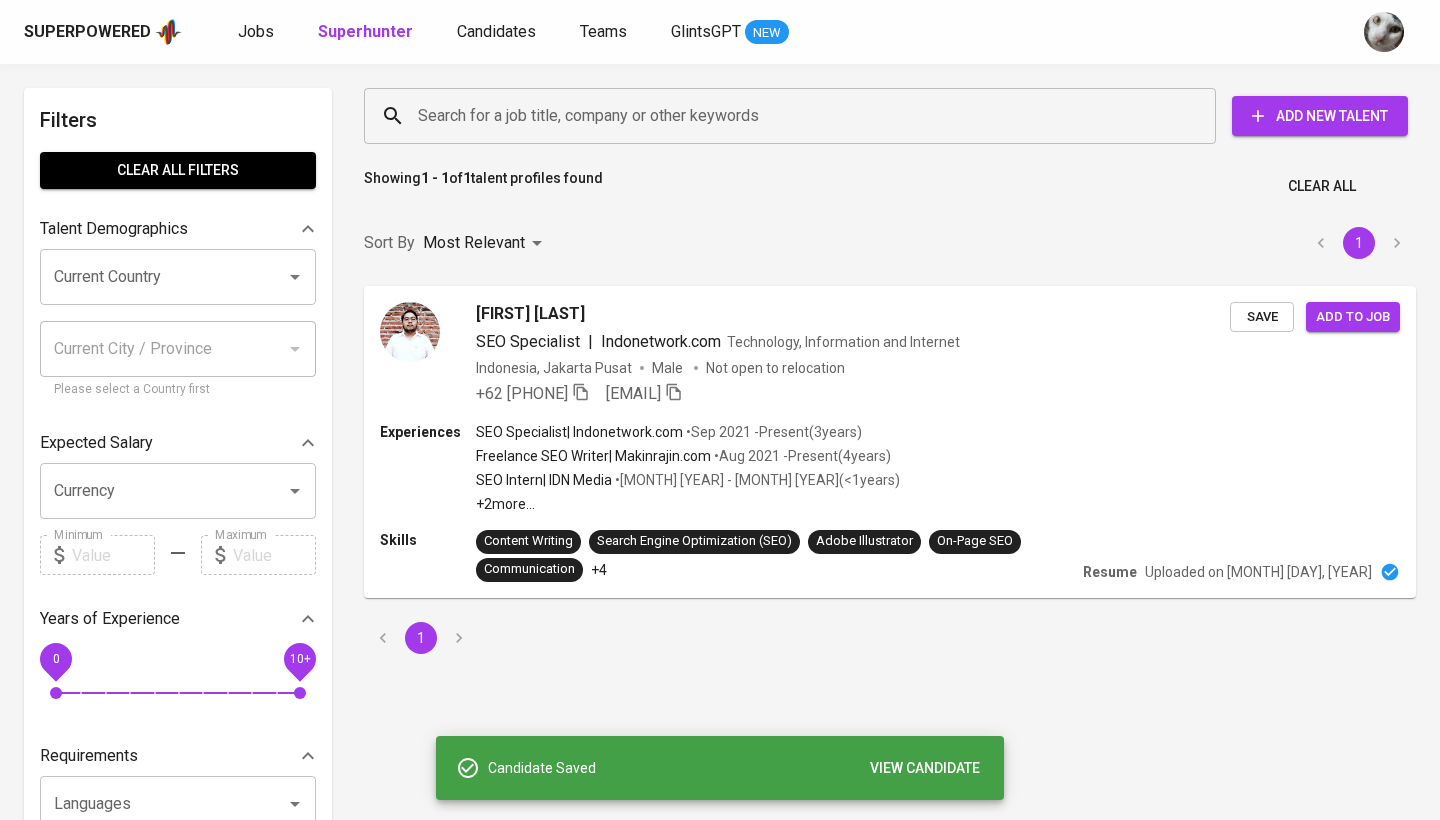 click on "Search for a job title, company or other keywords" at bounding box center [795, 116] 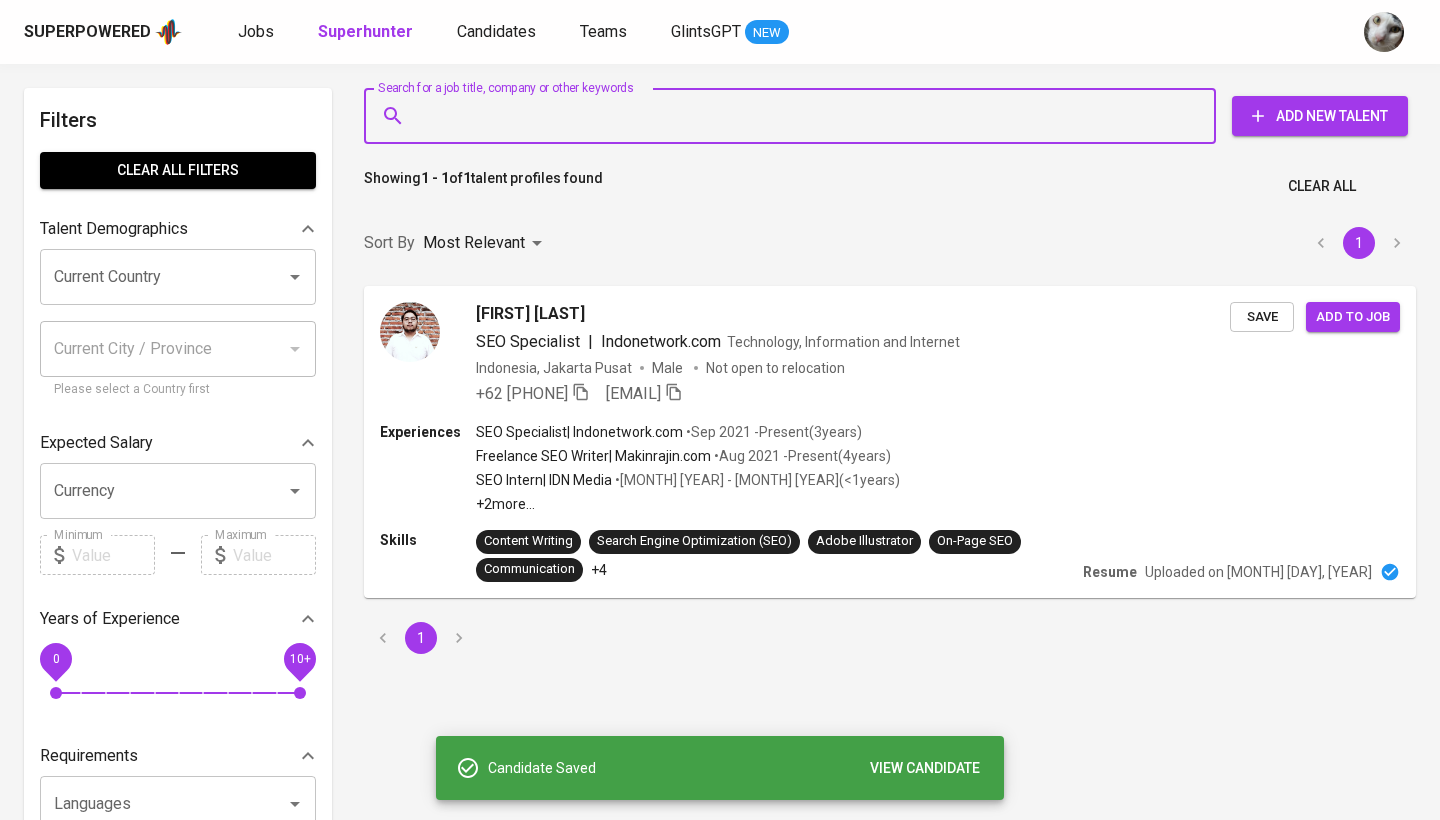 paste on "[EMAIL]" 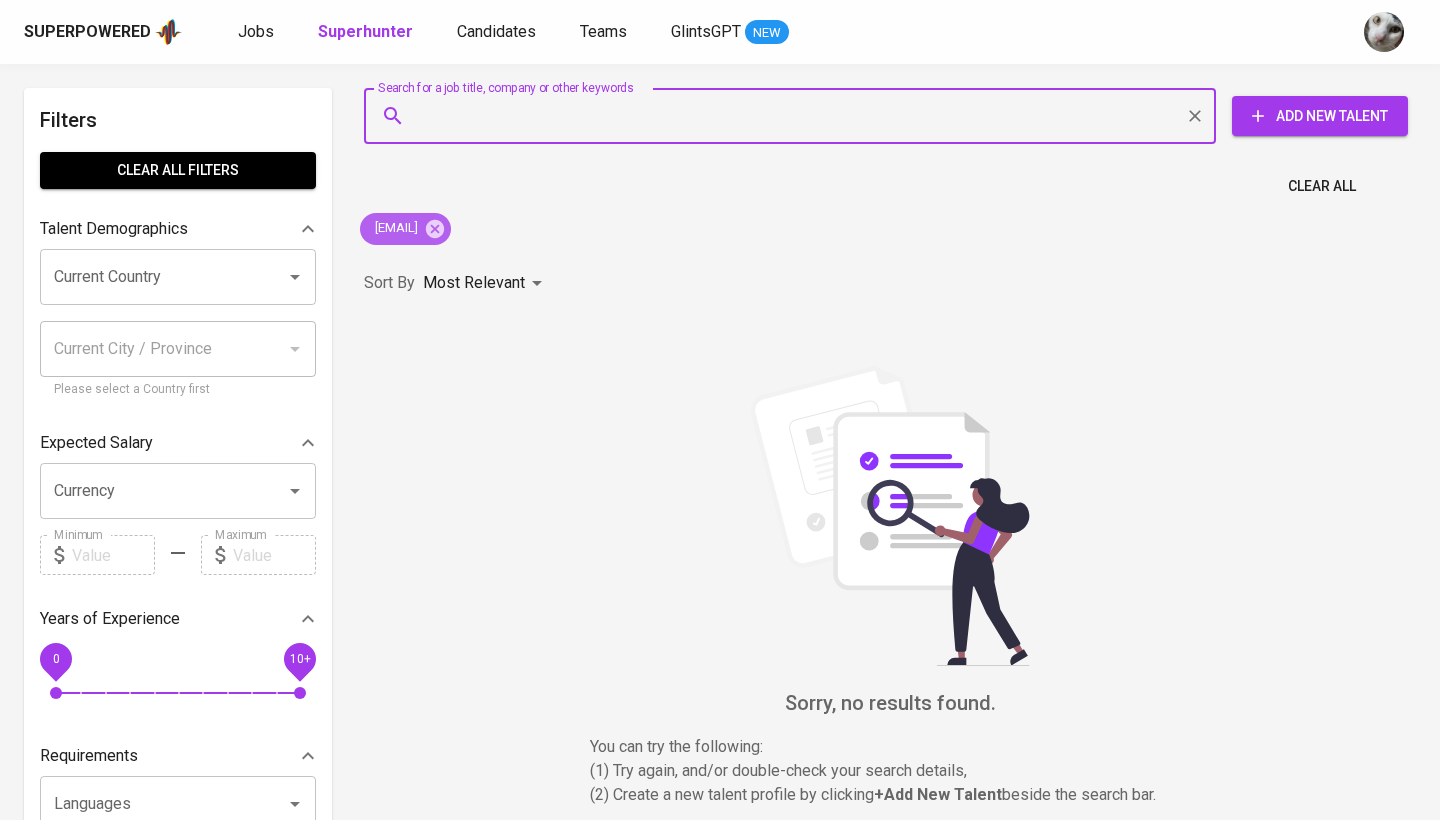 click 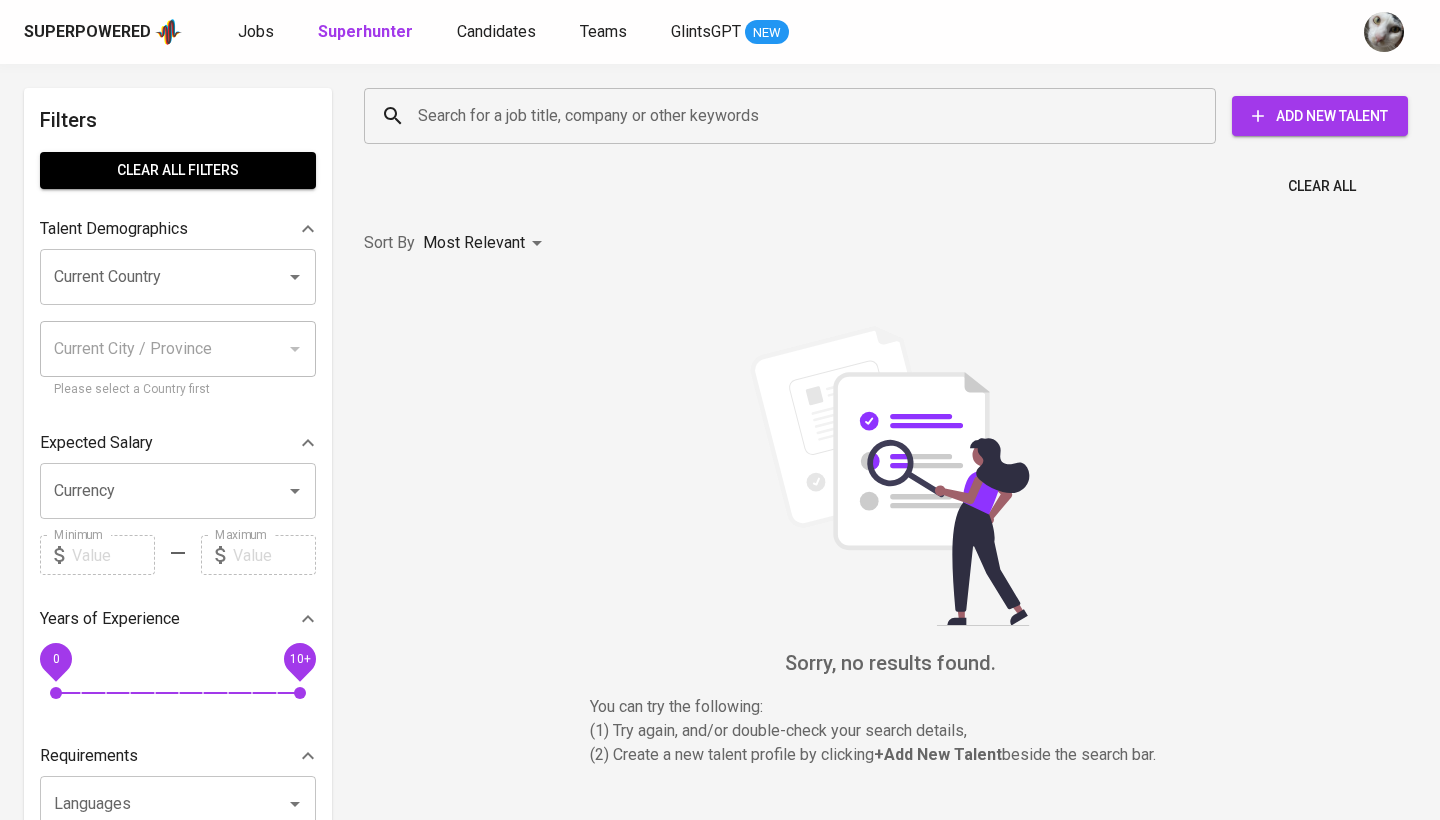 click on "Search for a job title, company or other keywords" at bounding box center (795, 116) 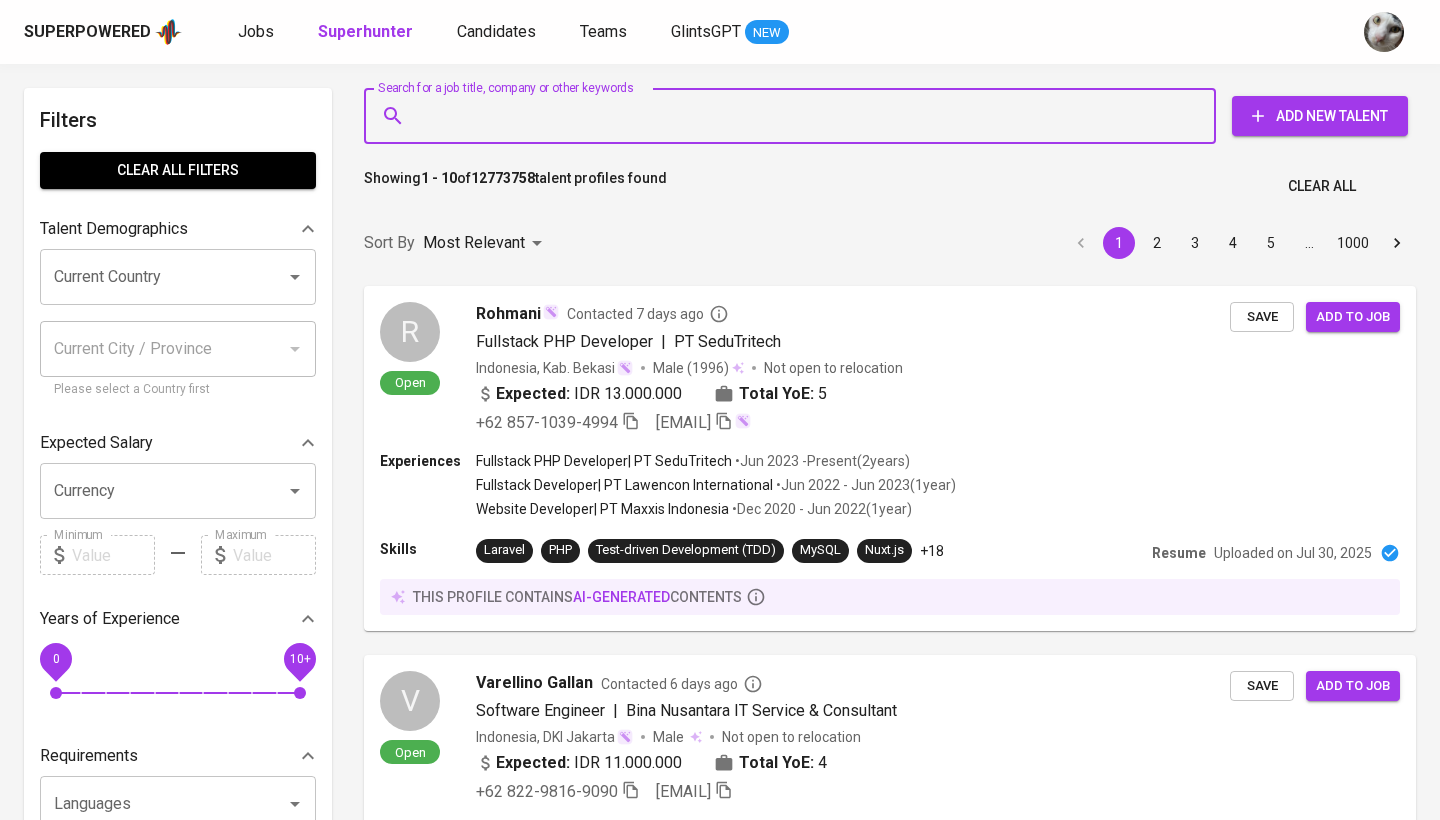 click on "Search for a job title, company or other keywords" at bounding box center (795, 116) 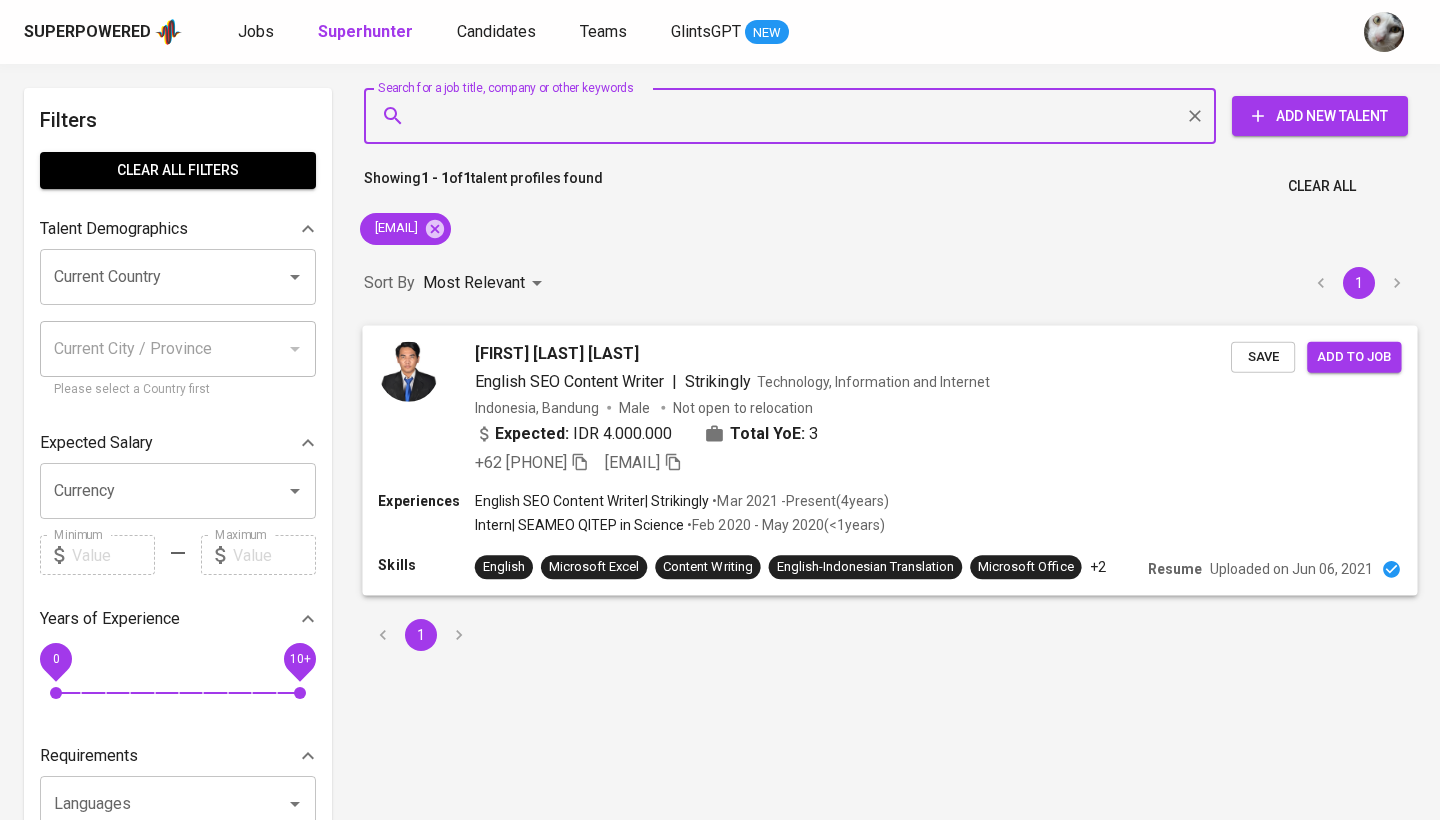 click on "Indonesia, [CITY] [GENDER]   Not open to relocation" at bounding box center (853, 407) 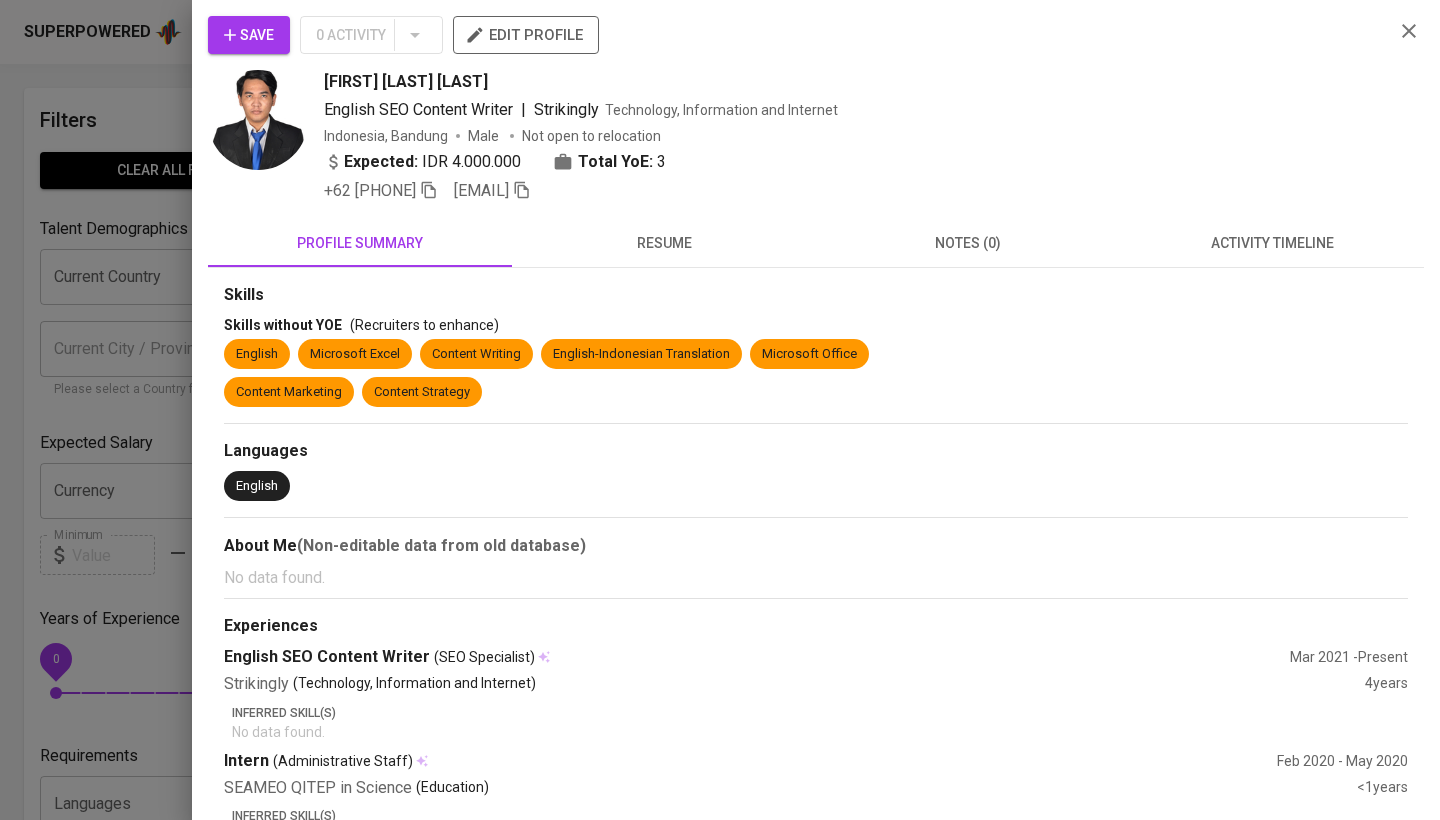 click on "activity timeline" at bounding box center (1272, 243) 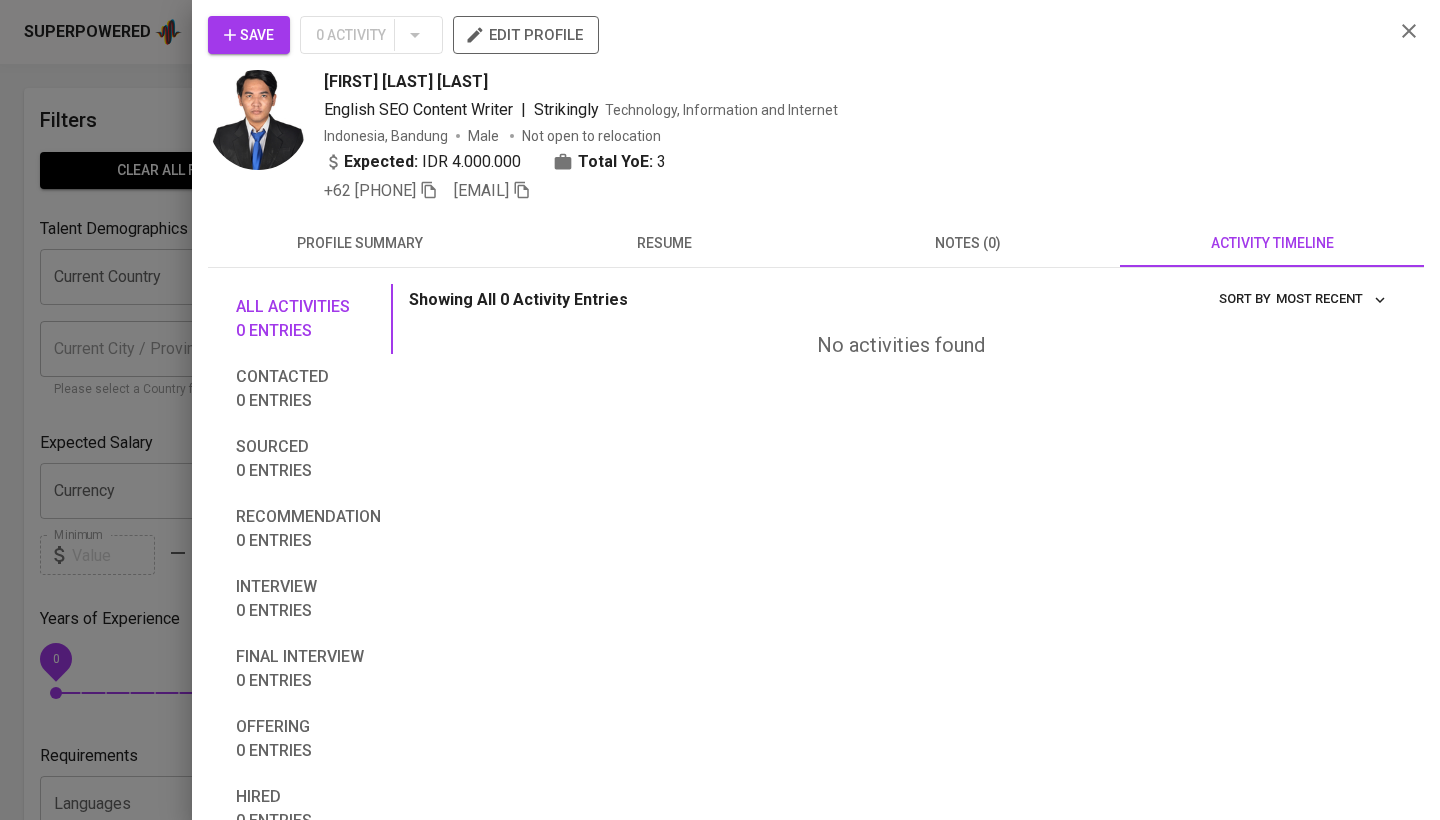 click on "Save 0 Activity   edit profile [FIRST] [LAST] [LAST] | [JOB TITLE]   [COMPANY], [INDUSTRY] Indonesia, [CITY] [GENDER]   Not open to relocation Expected:   IDR 4.000.000 Total YoE:   3 +62 [PHONE]   [EMAIL]   profile summary resume notes (0) activity timeline All activities 0 entries Contacted 0 entries Sourced 0 entries Recommendation 0 entries Interview 0 entries Final interview 0 entries Offering 0 entries Hired 0 entries Unsuitable 0 entries Showing All 0 Activity Entries Most Recent sort by No activities found" at bounding box center [816, 410] 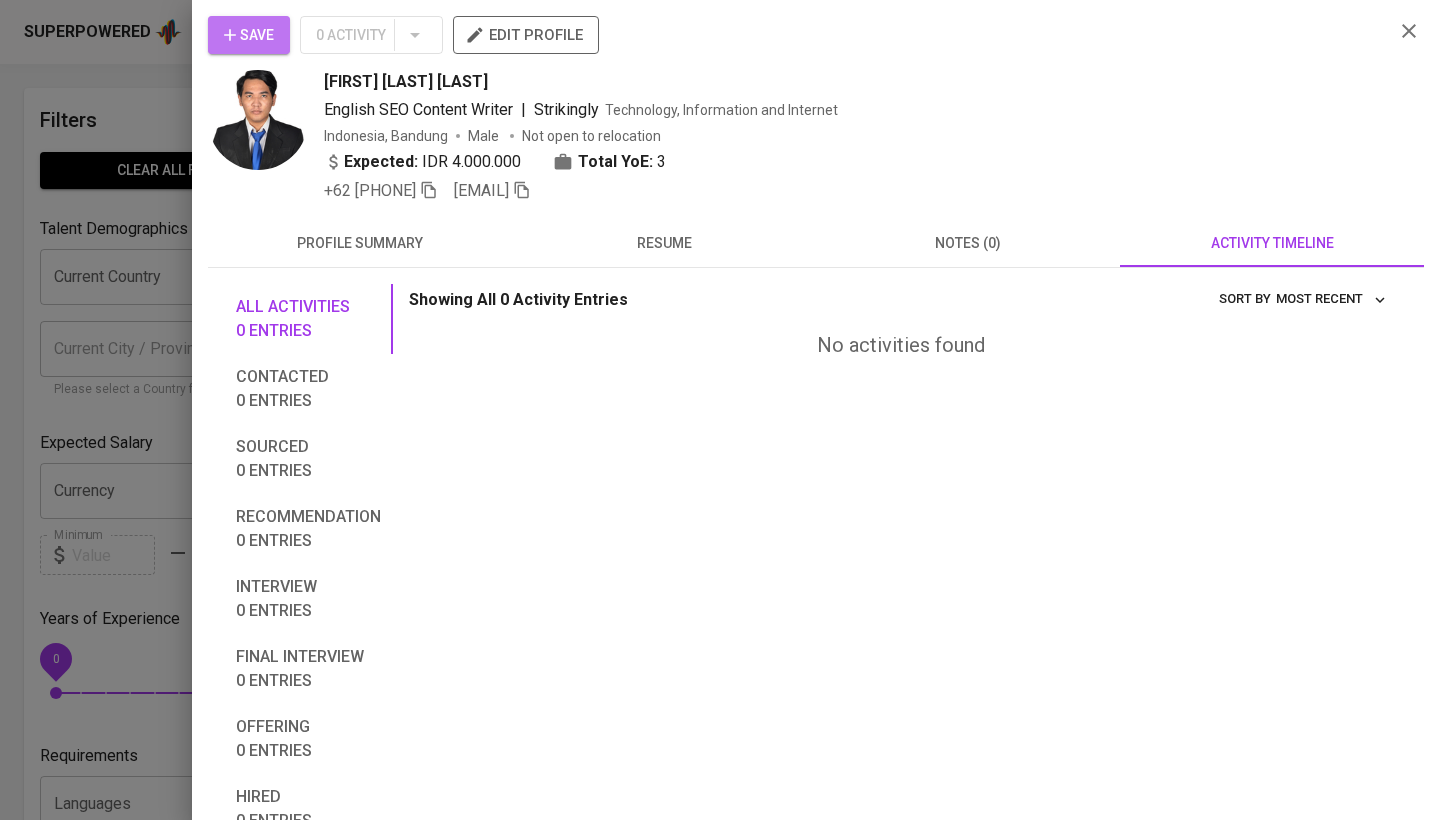 click on "Save" at bounding box center (249, 35) 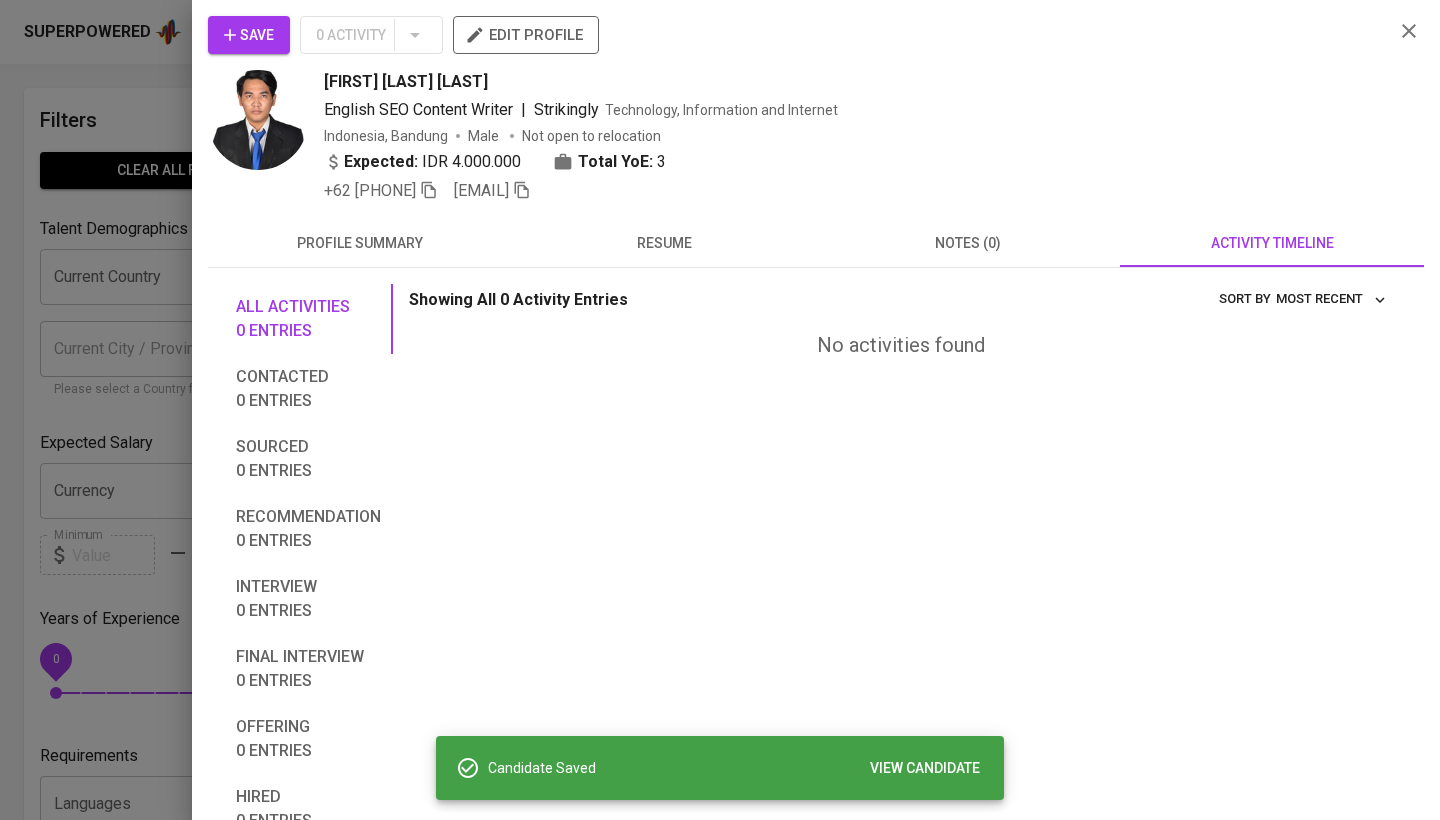 click at bounding box center (720, 410) 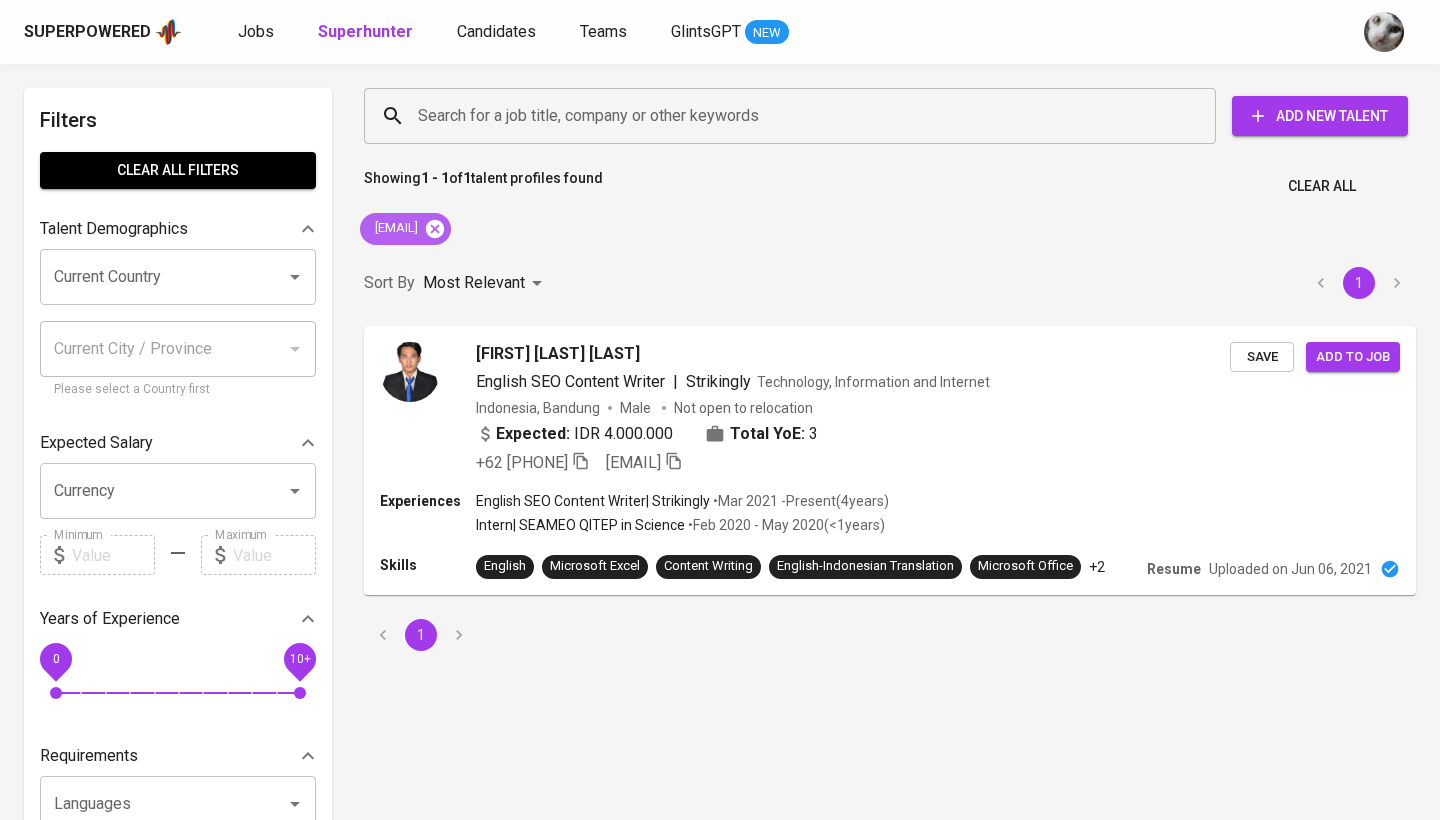 click 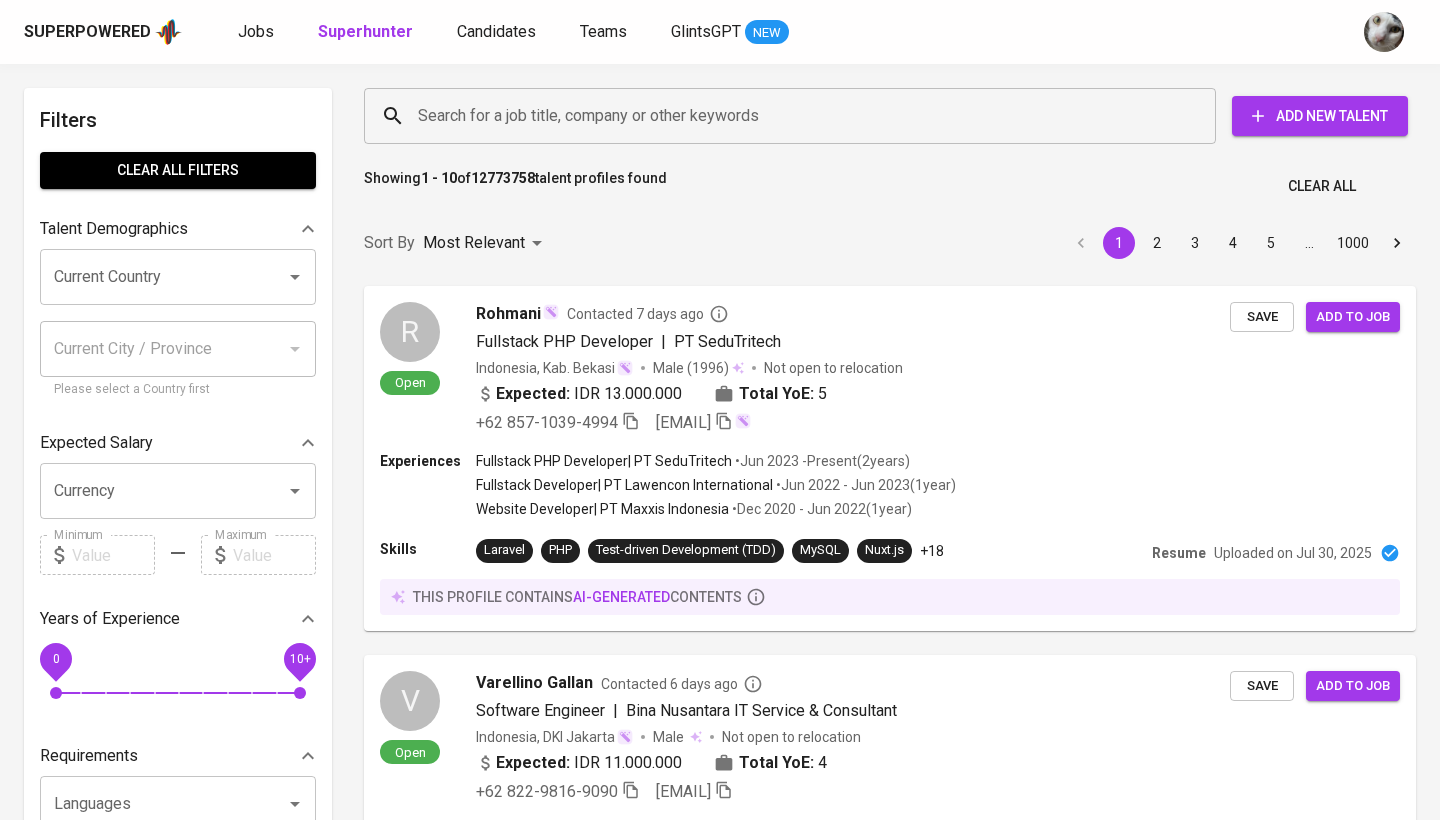 click on "Search for a job title, company or other keywords" at bounding box center [795, 116] 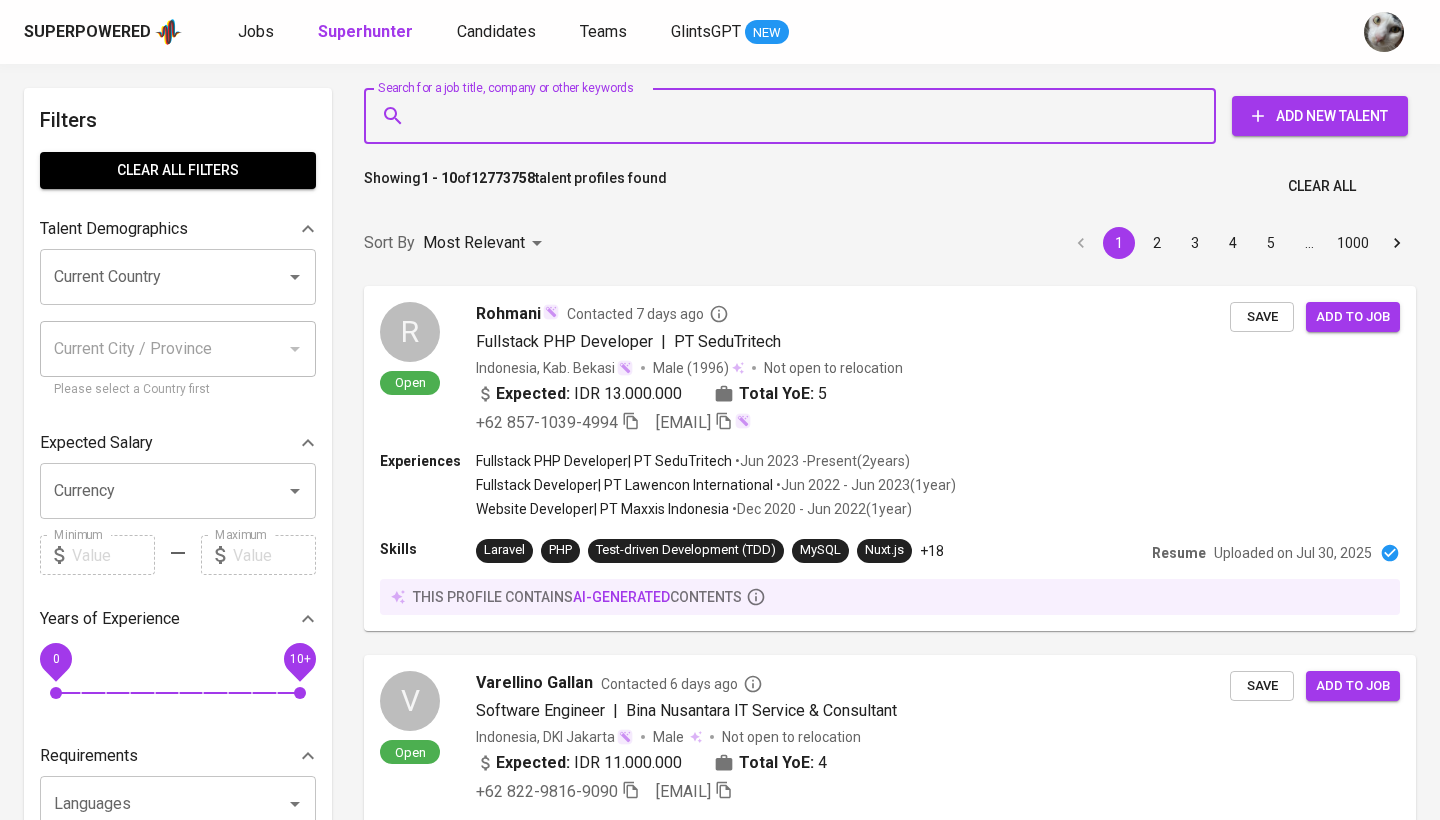 paste on "[EMAIL]" 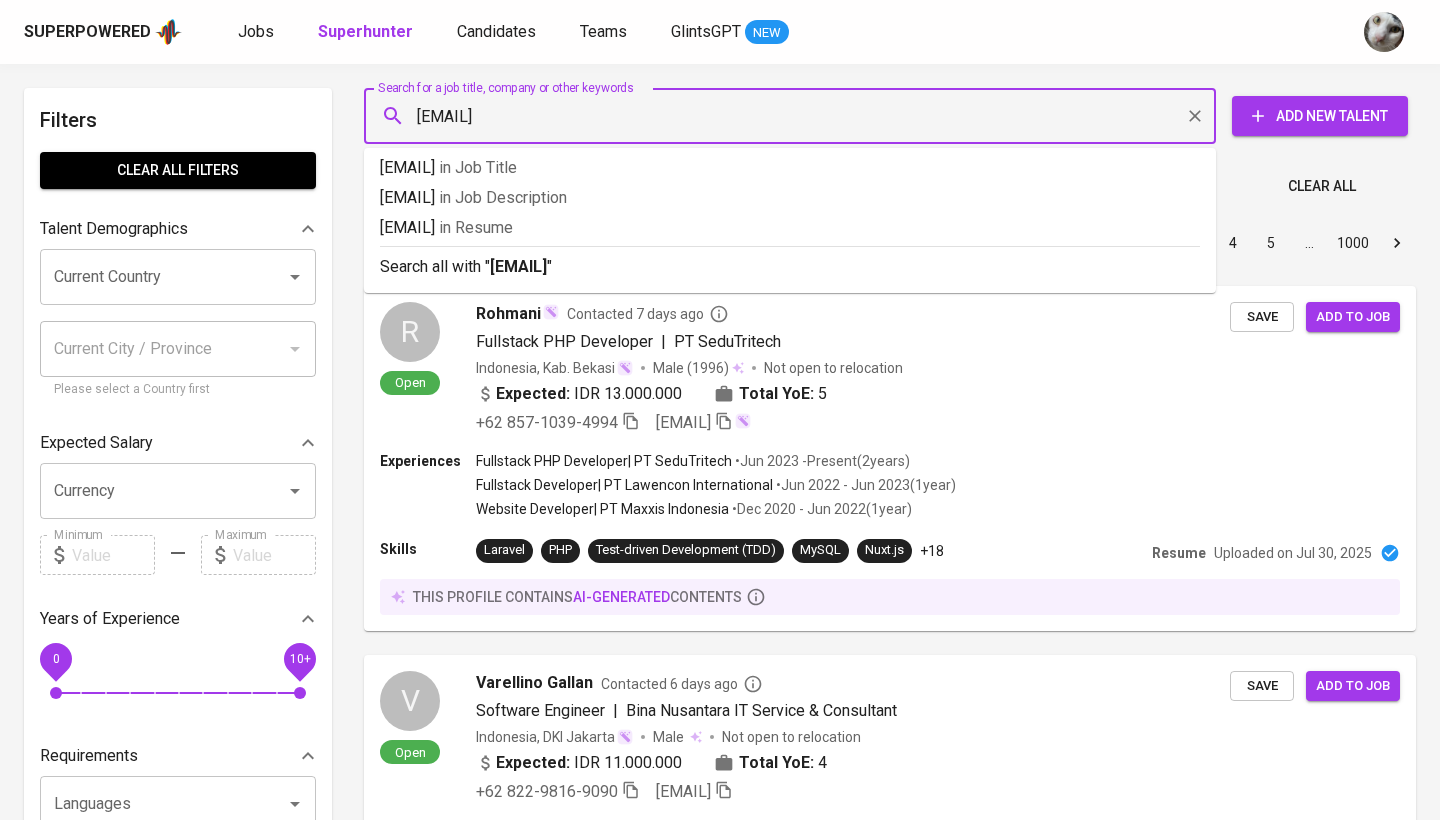 type 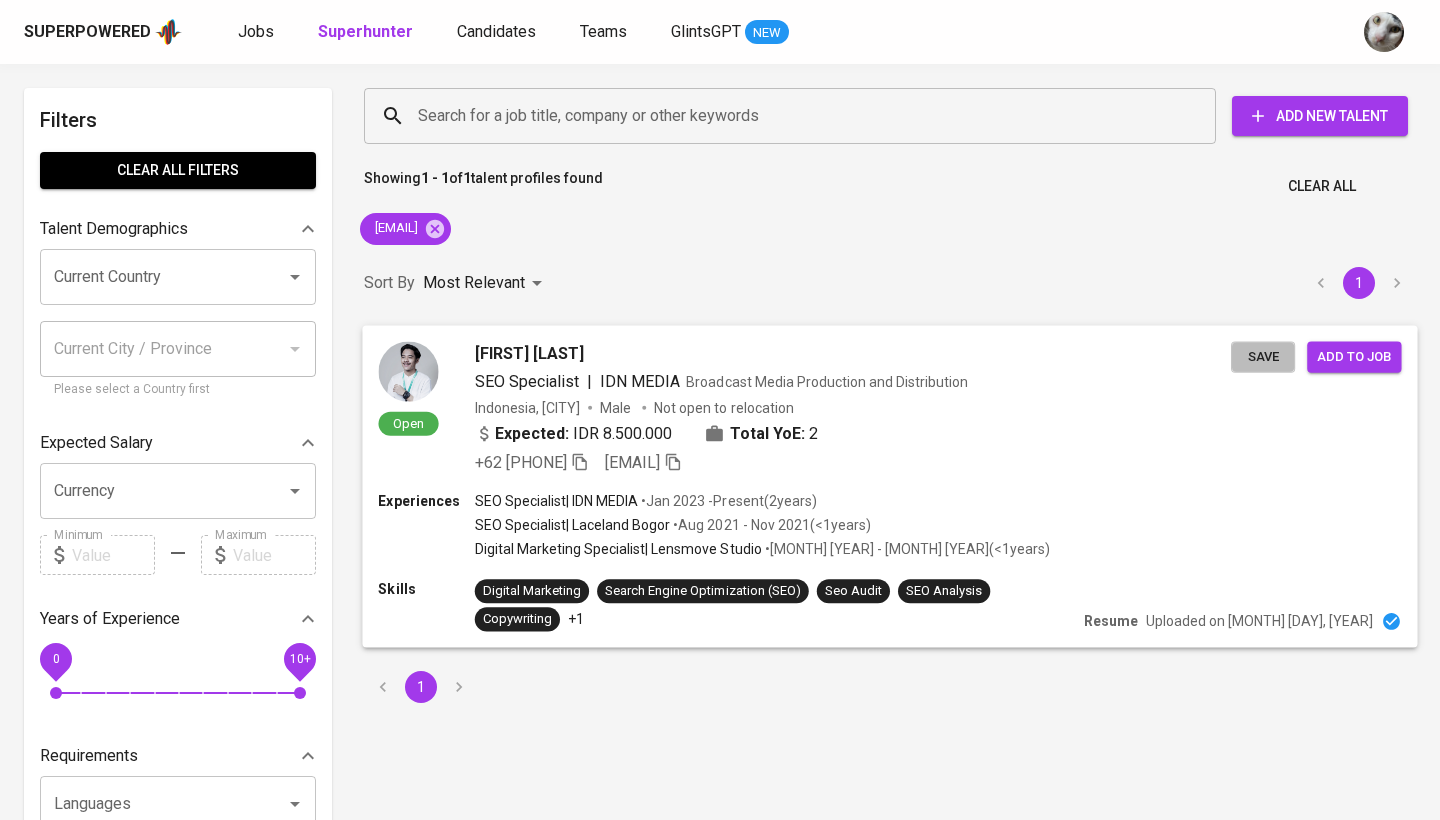 click on "Save" at bounding box center [1263, 356] 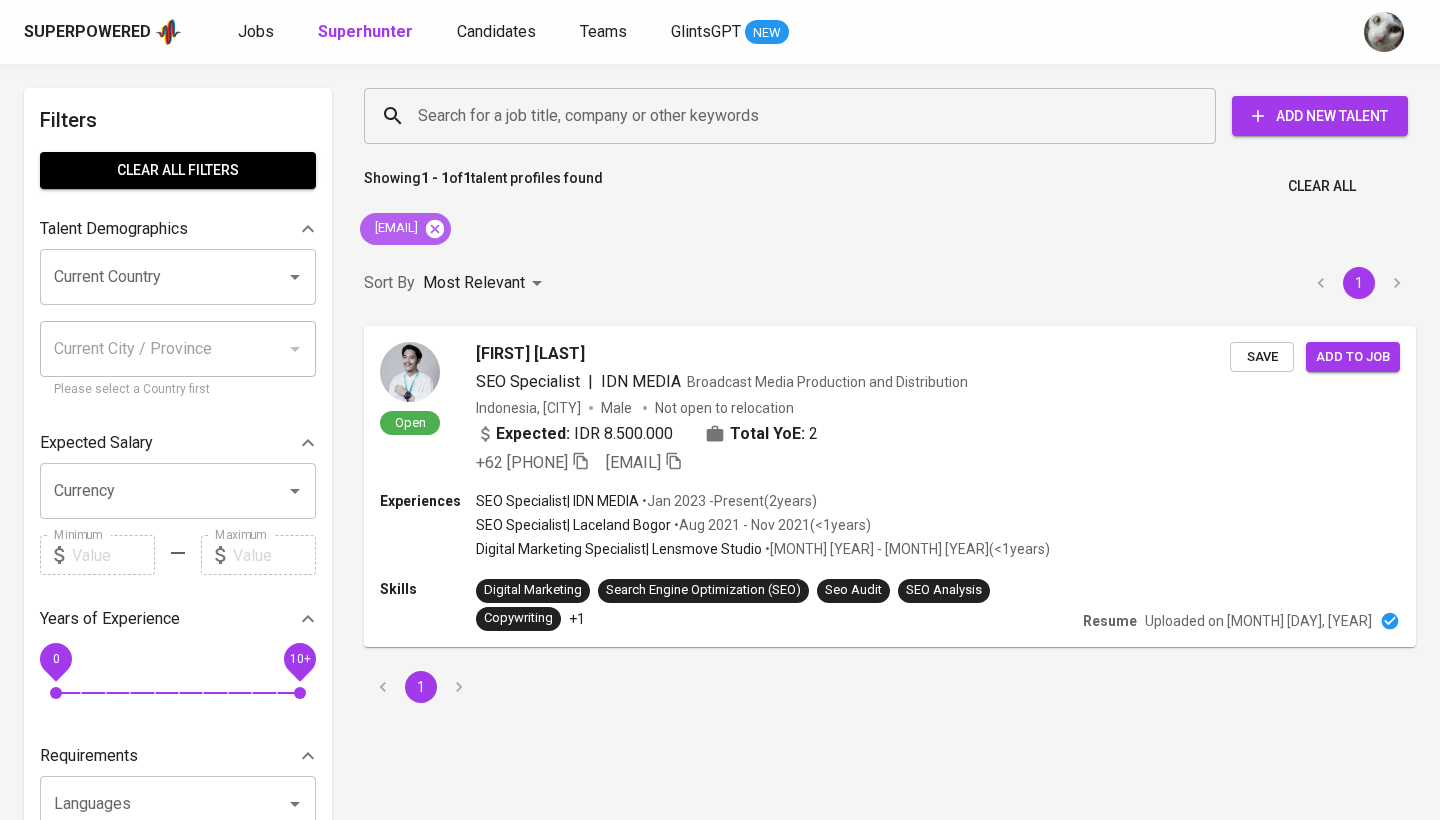 click 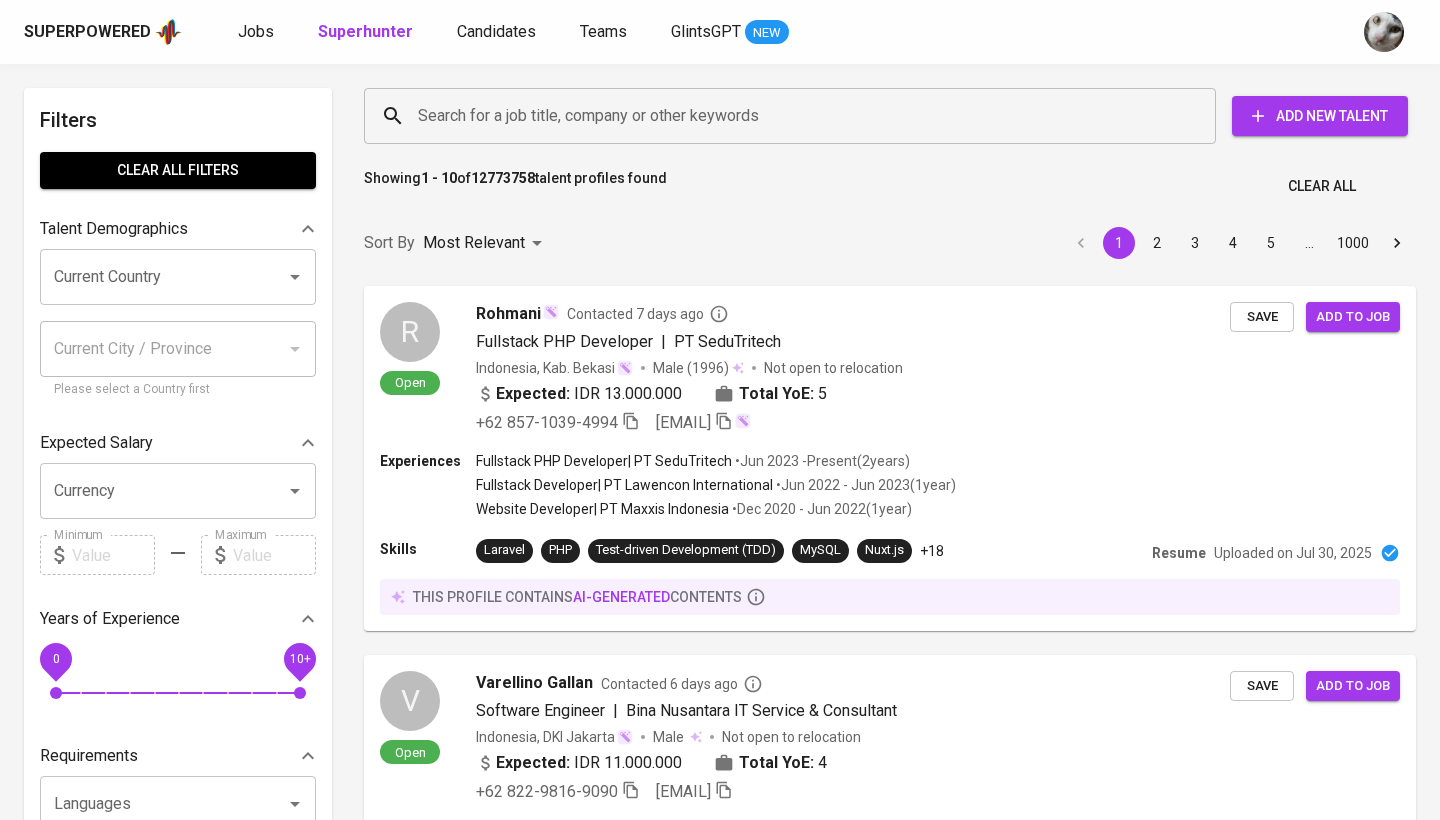 scroll, scrollTop: 0, scrollLeft: 0, axis: both 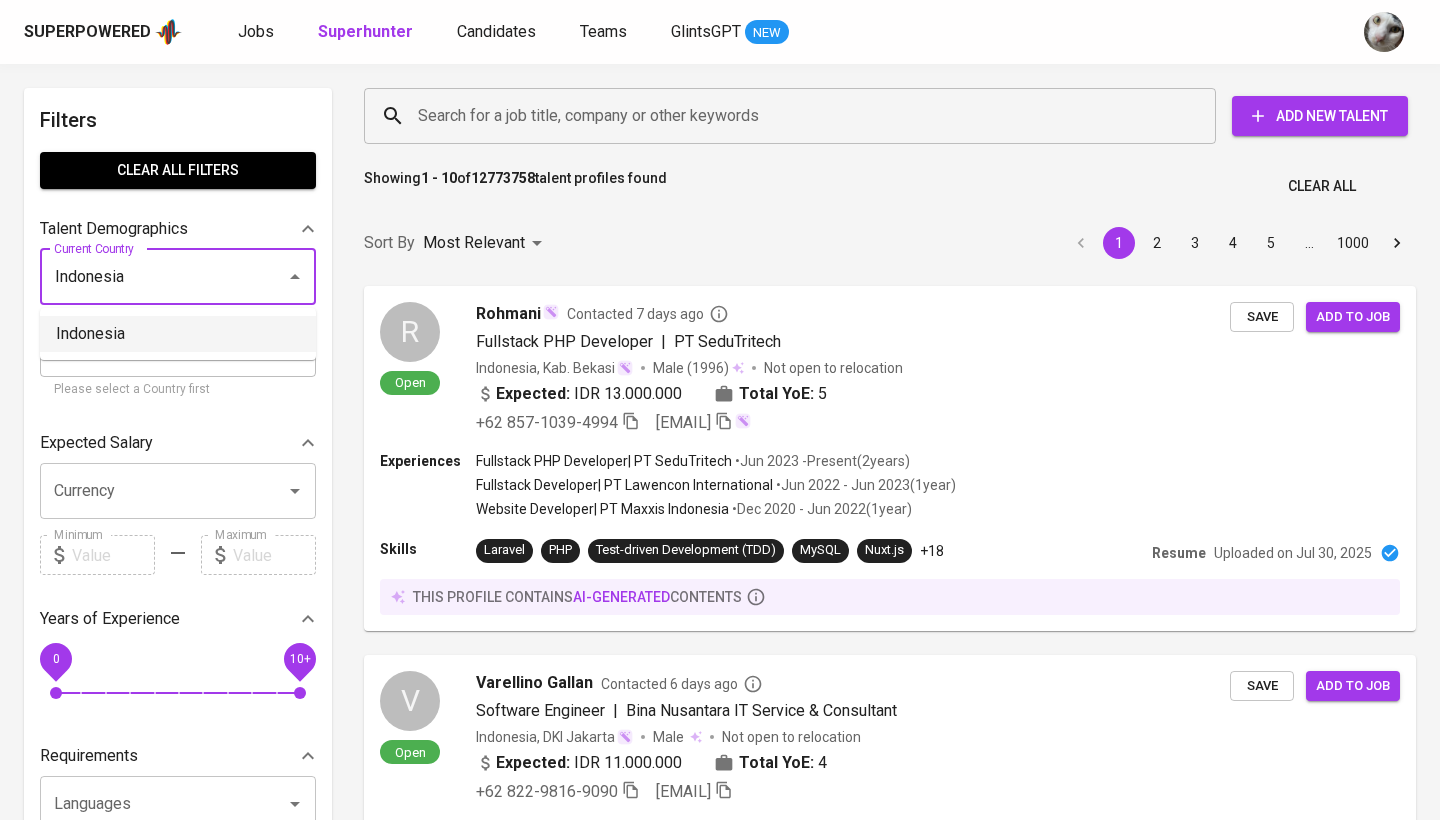 click on "Indonesia" at bounding box center [178, 334] 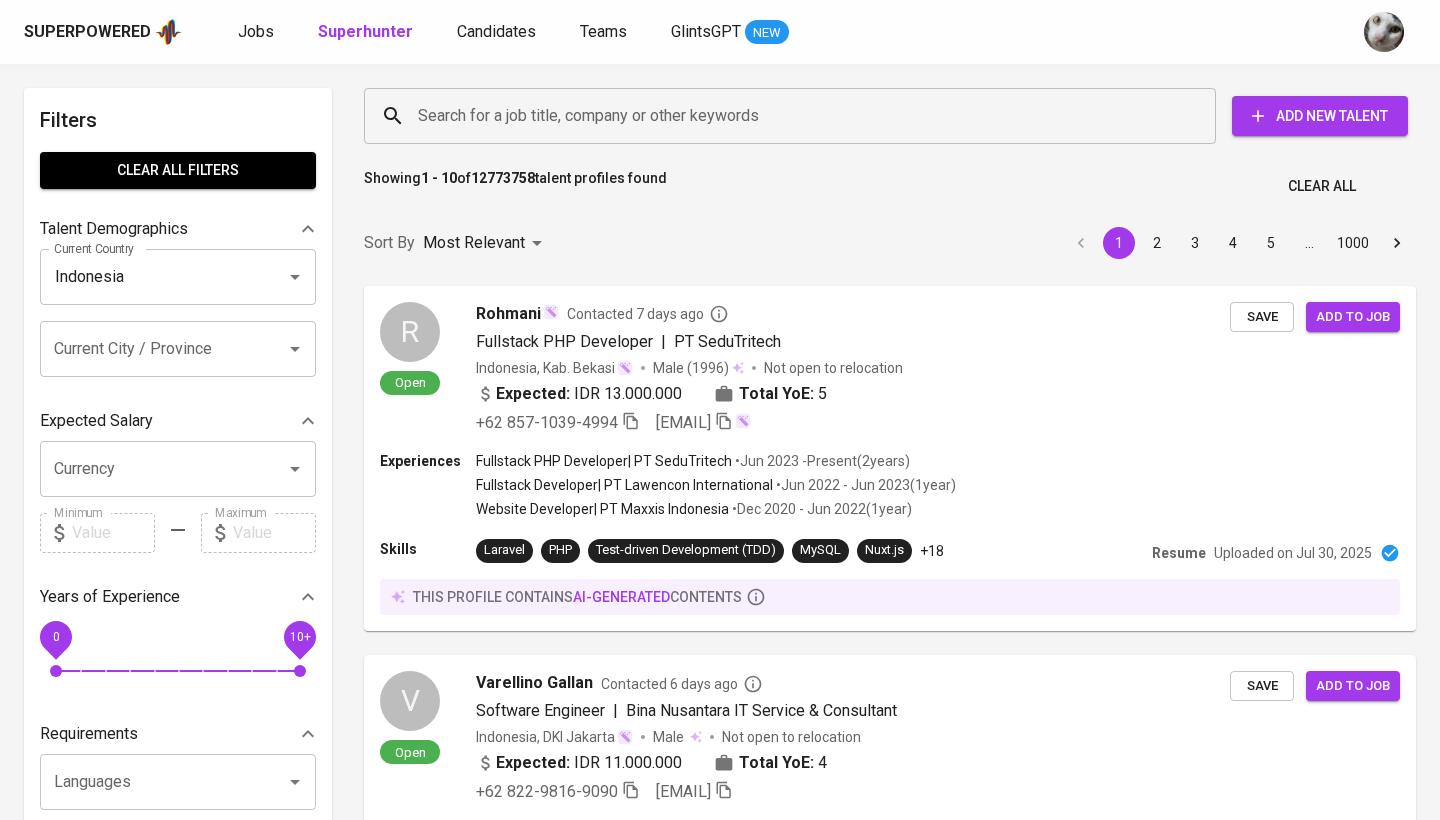 type on "Indonesia" 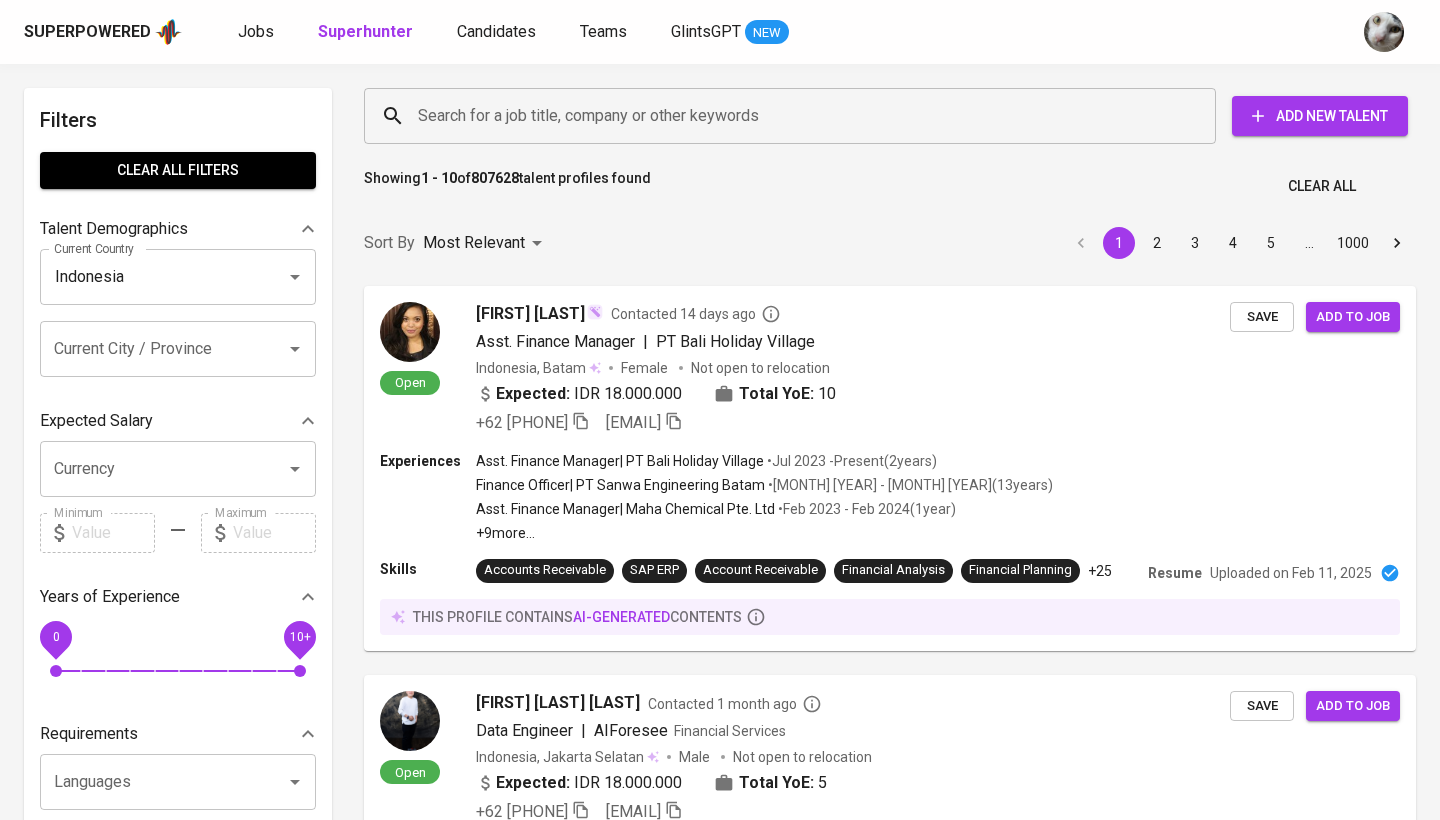 click on "Current City / Province" at bounding box center (150, 349) 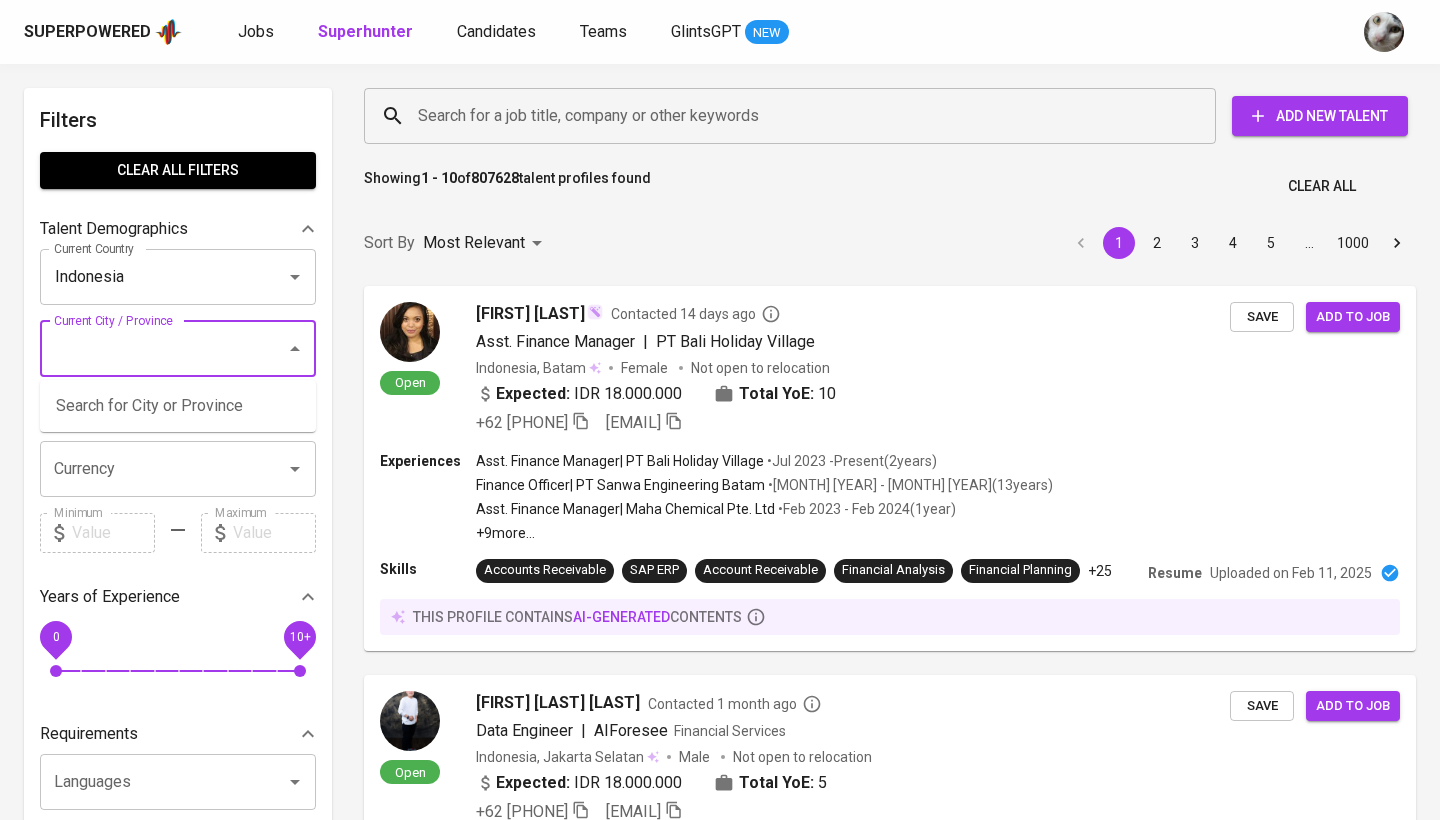 type on "H" 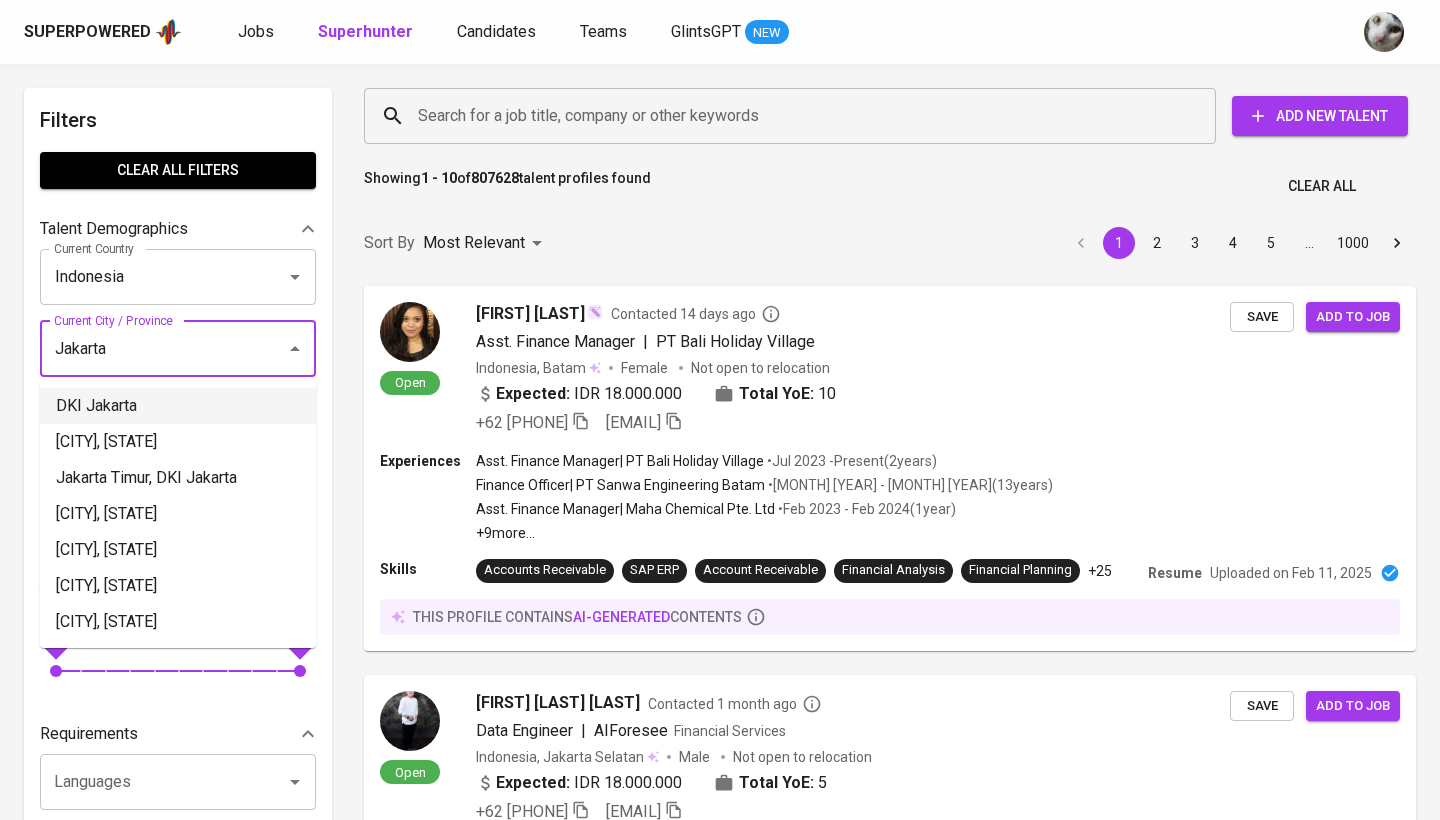 click on "DKI Jakarta" at bounding box center [178, 406] 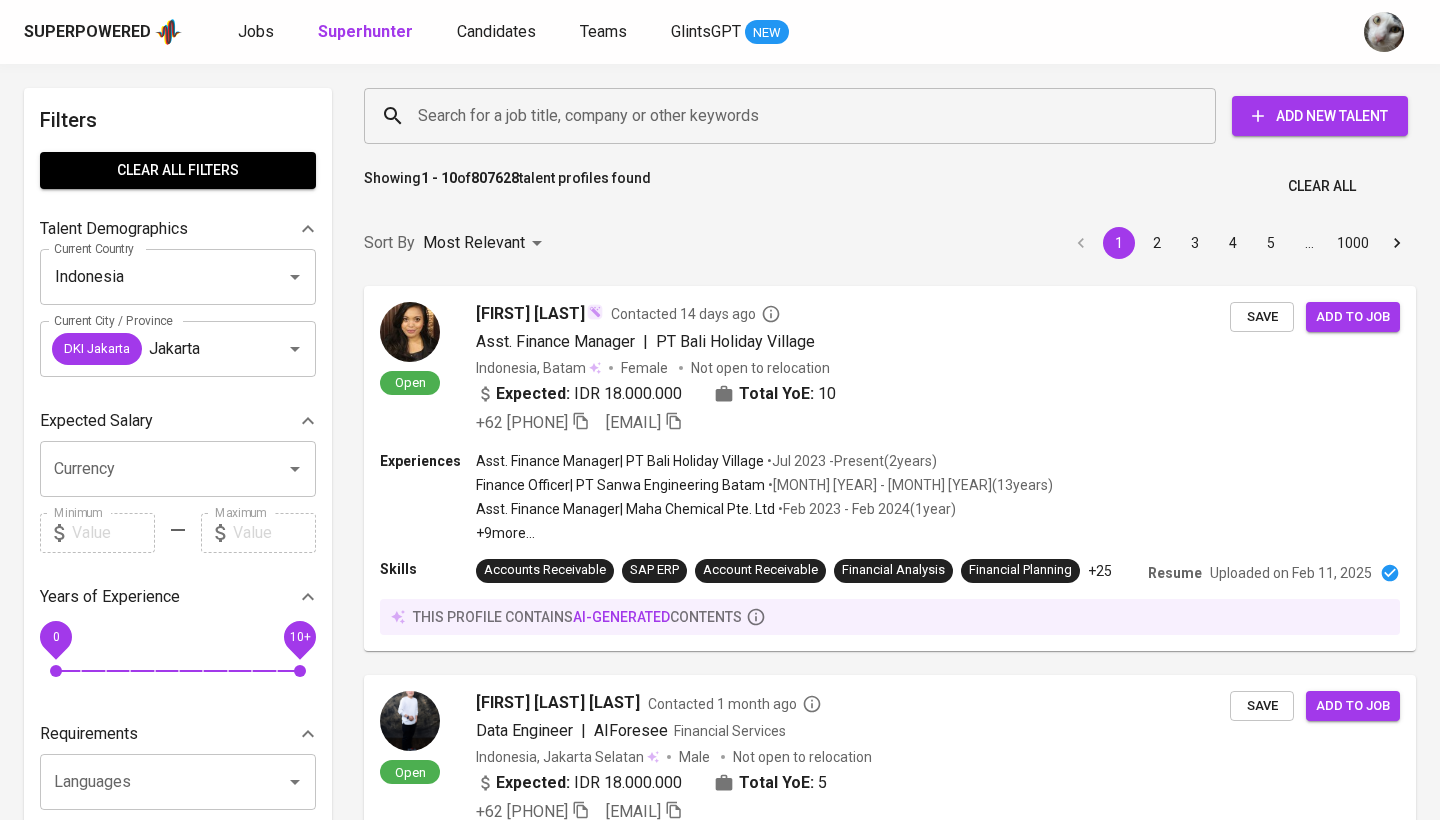 type 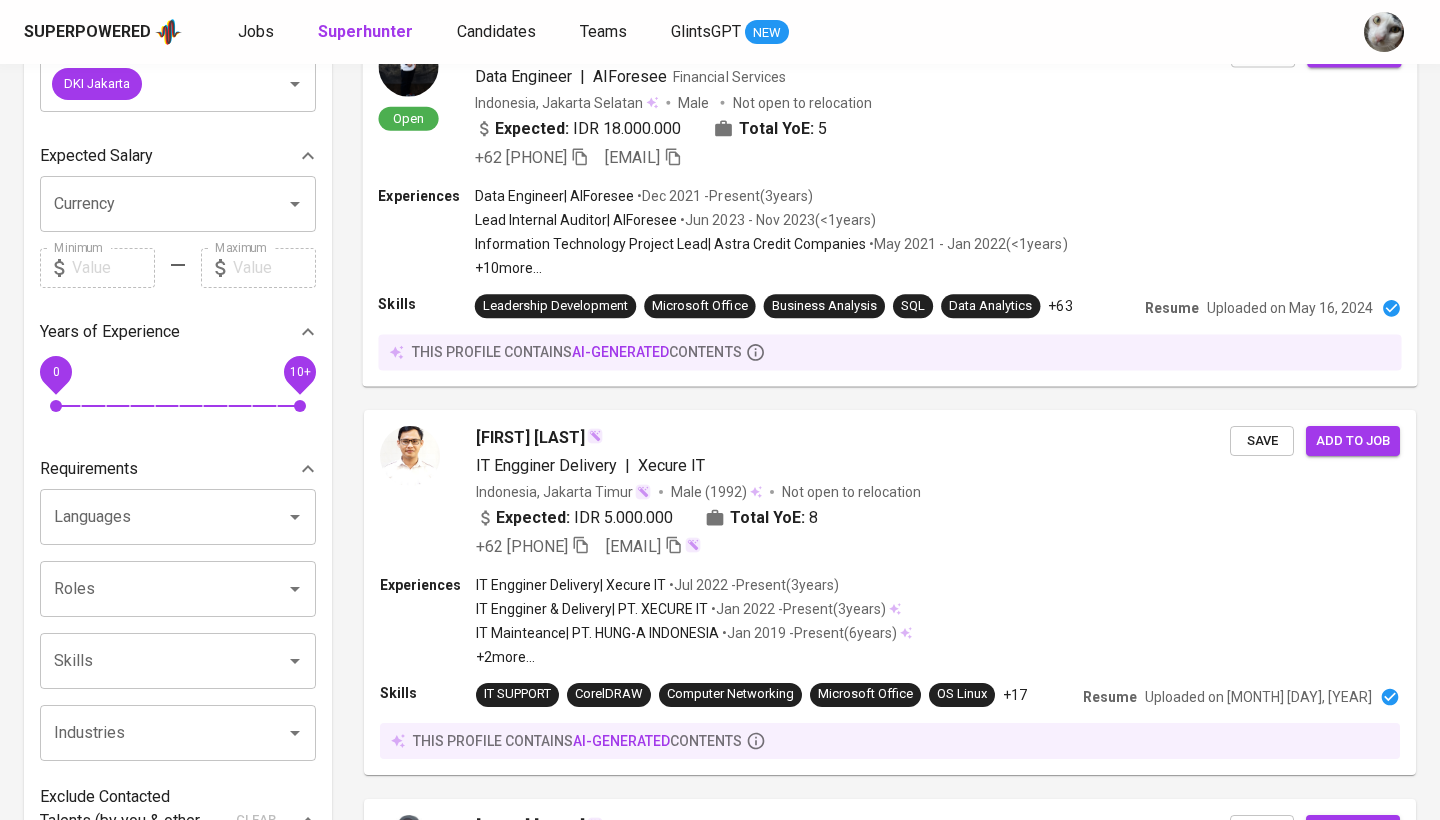 scroll, scrollTop: 63, scrollLeft: 0, axis: vertical 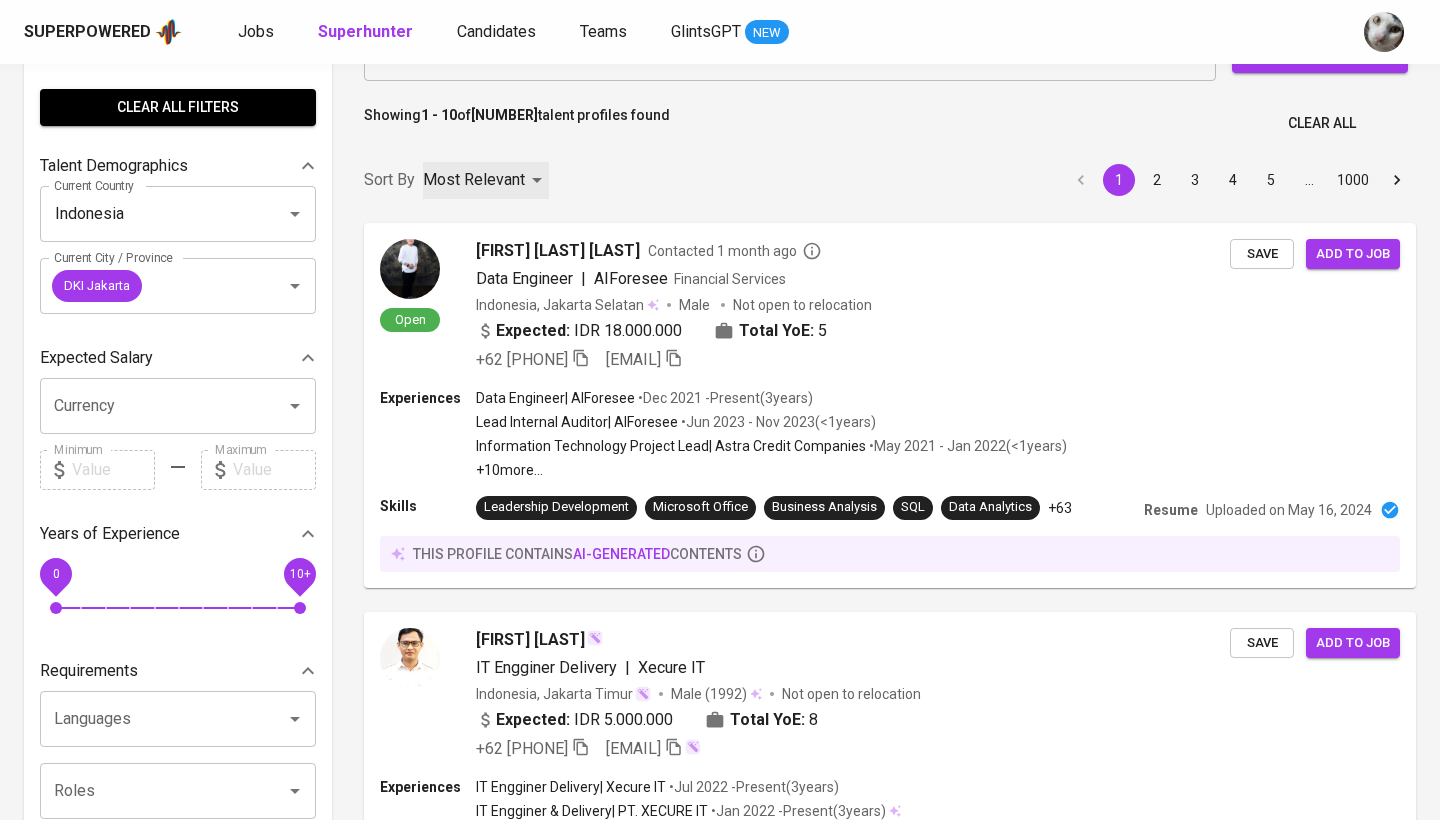click on "Most Relevant" at bounding box center [474, 180] 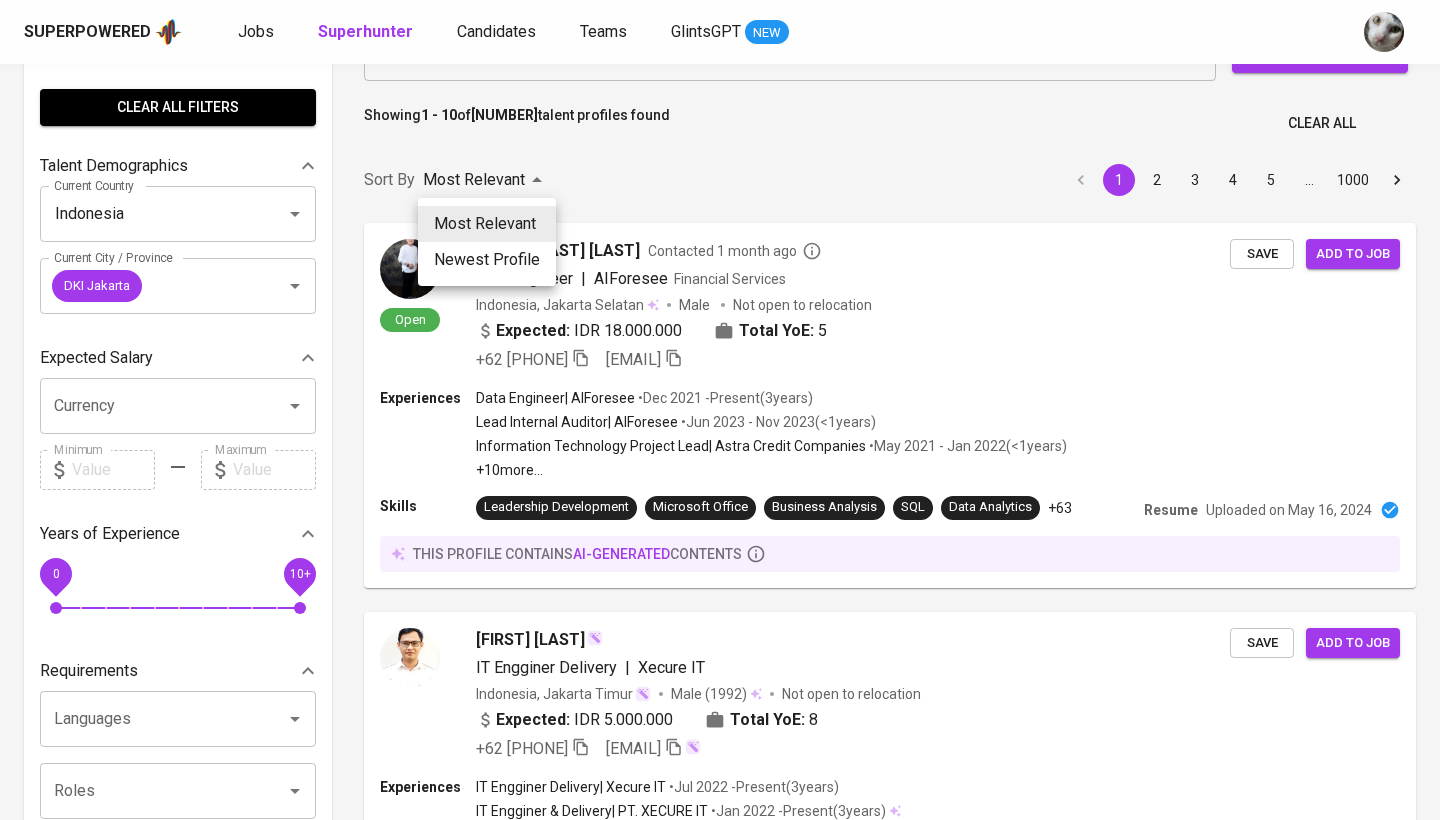 click on "Newest Profile" at bounding box center (487, 260) 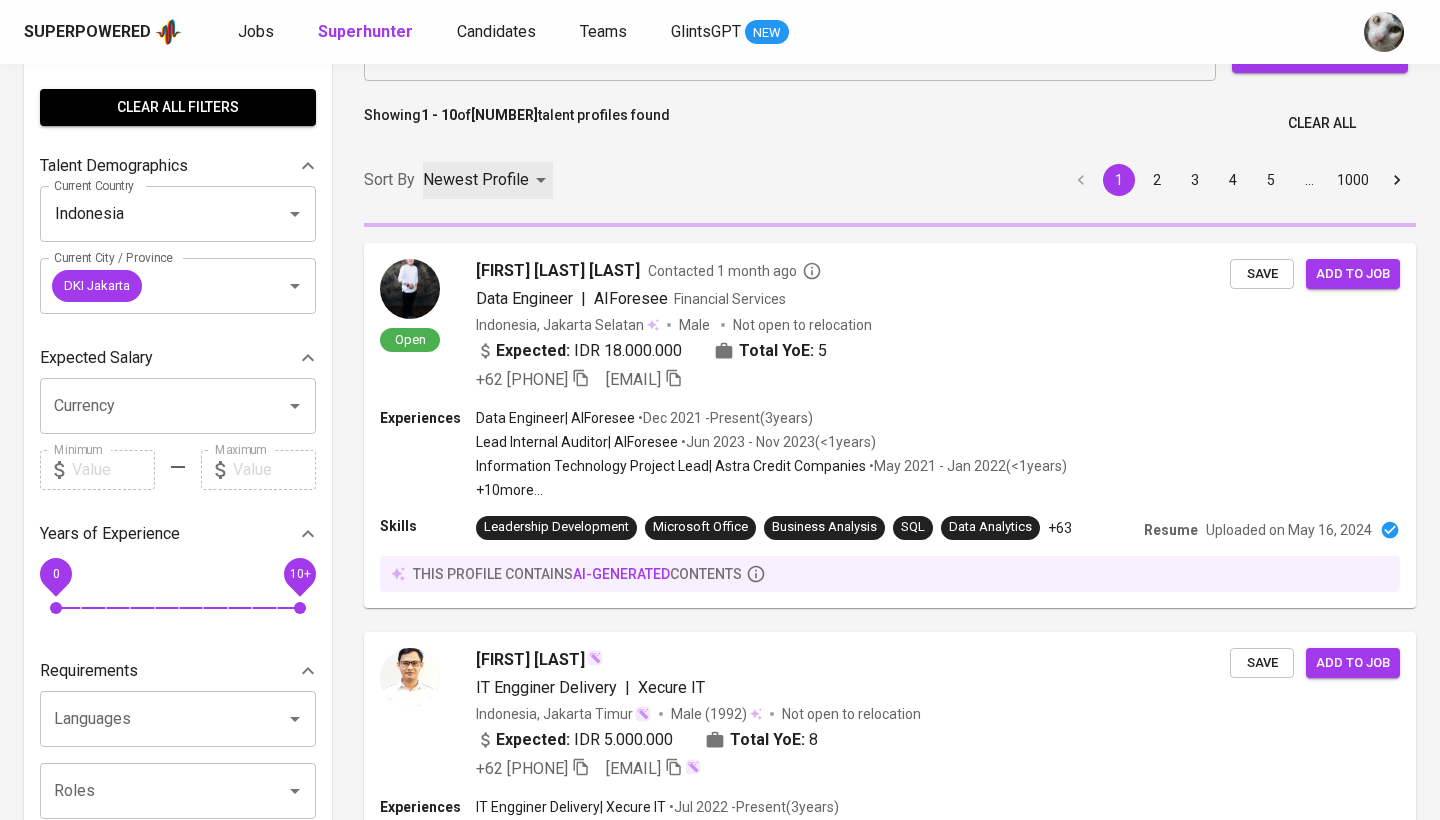 type on "PROFILE_CREATION" 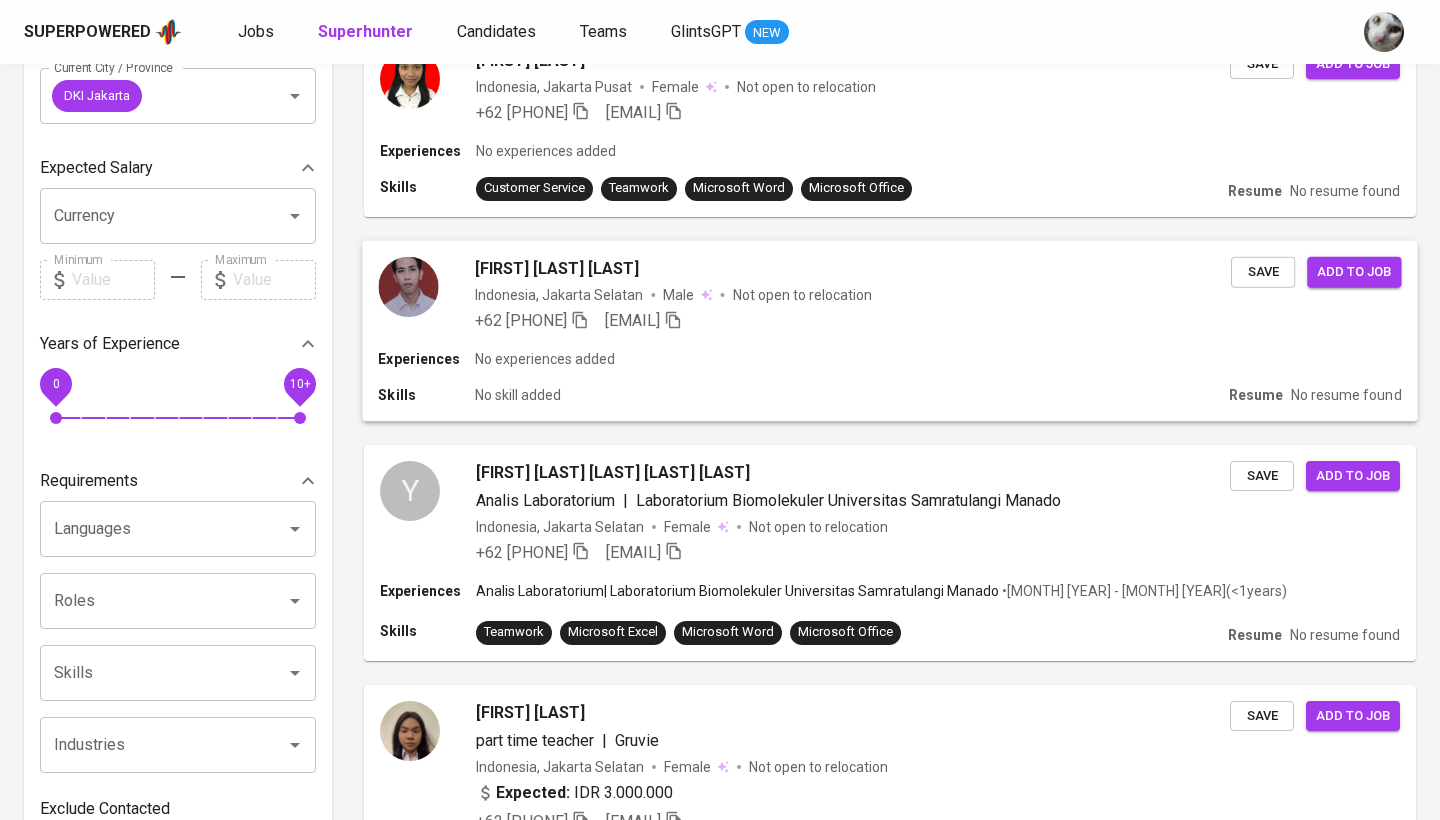 scroll, scrollTop: 207, scrollLeft: 0, axis: vertical 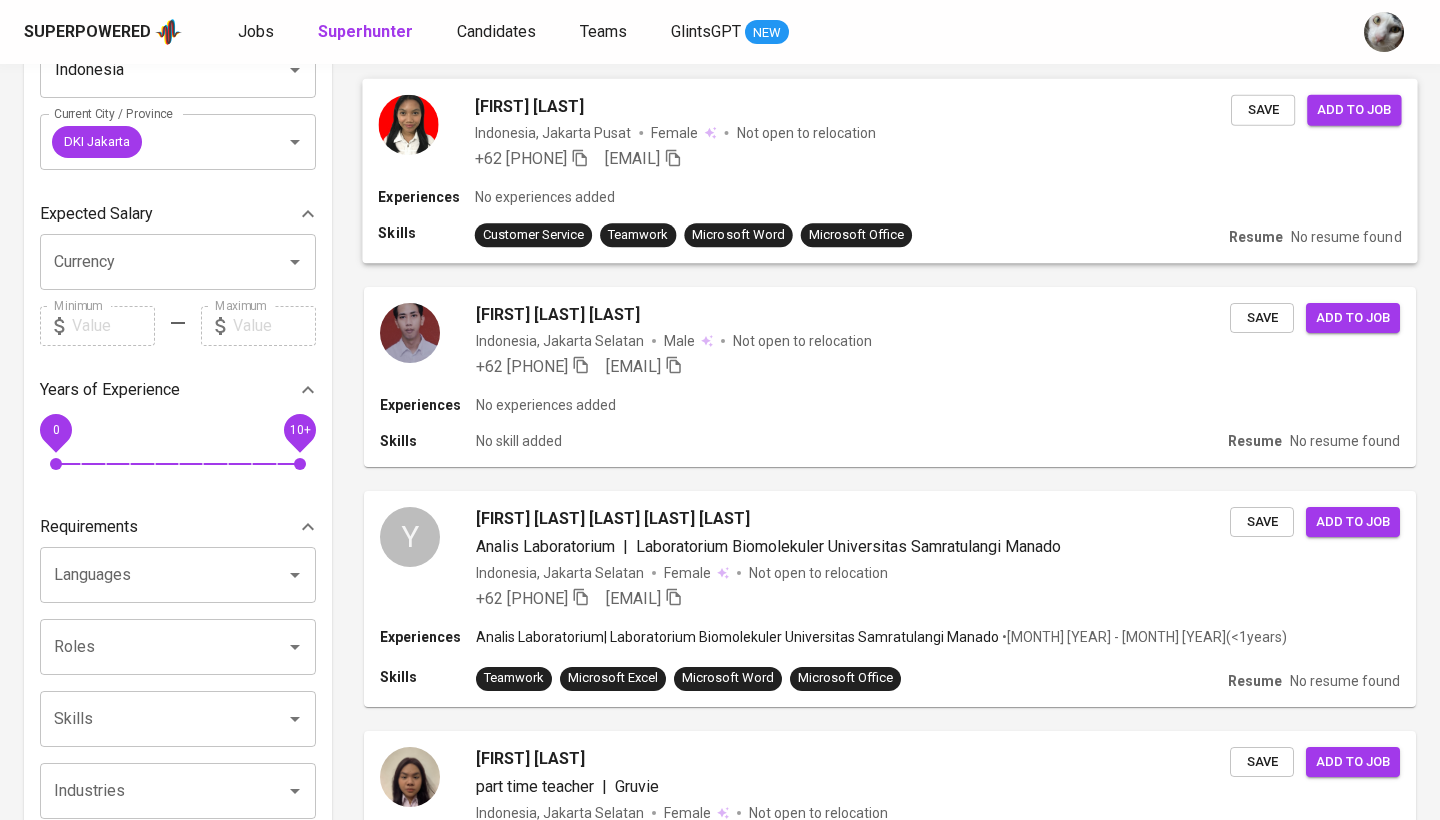 click on "[FIRST] [LAST] Indonesia, [CITY] [GENDER]   Not open to relocation +62 [PHONE]   [EMAIL]   Save Add to job" at bounding box center [889, 132] 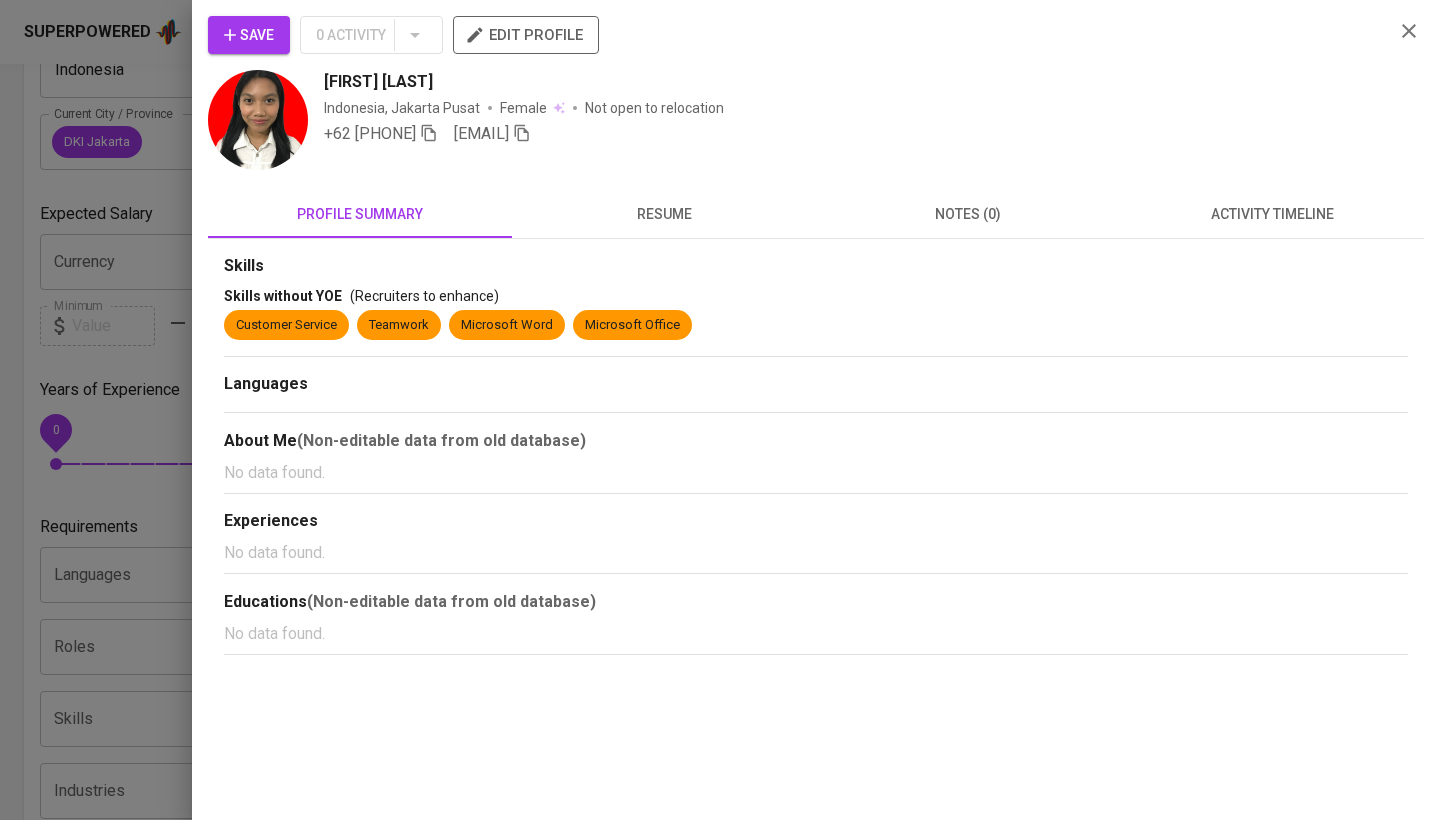click on "resume" at bounding box center [664, 214] 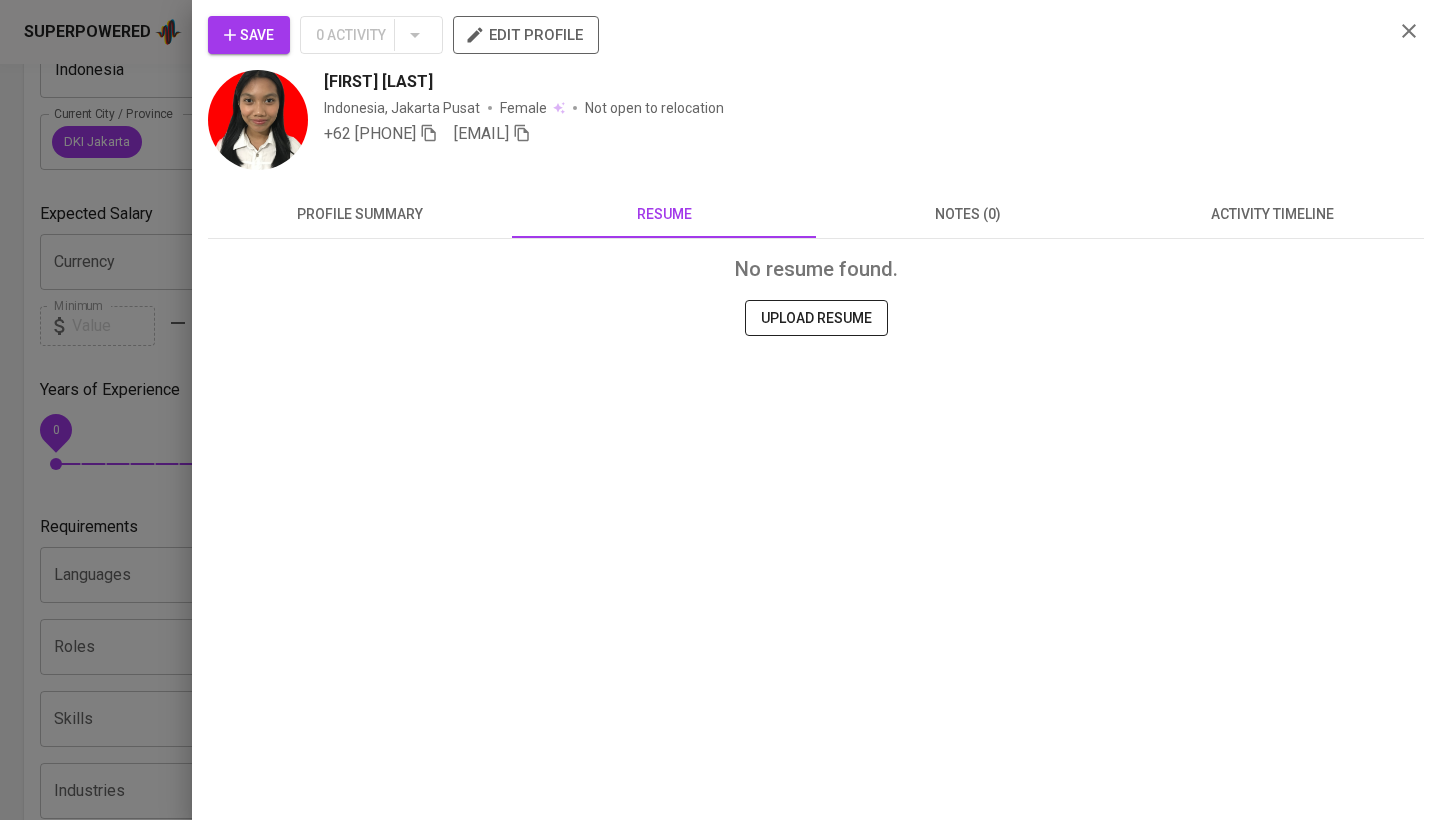 click at bounding box center [720, 410] 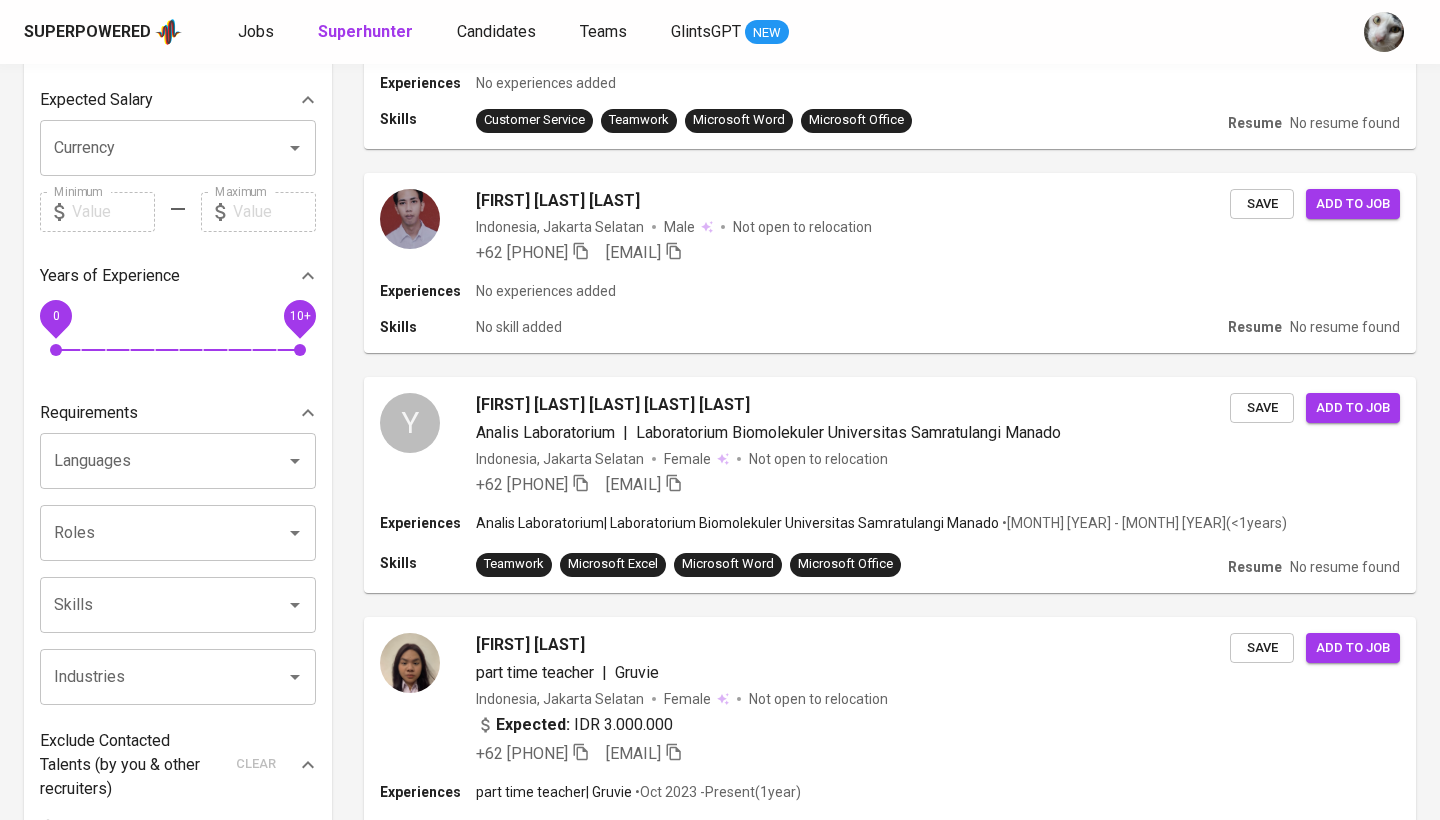 scroll, scrollTop: 564, scrollLeft: 0, axis: vertical 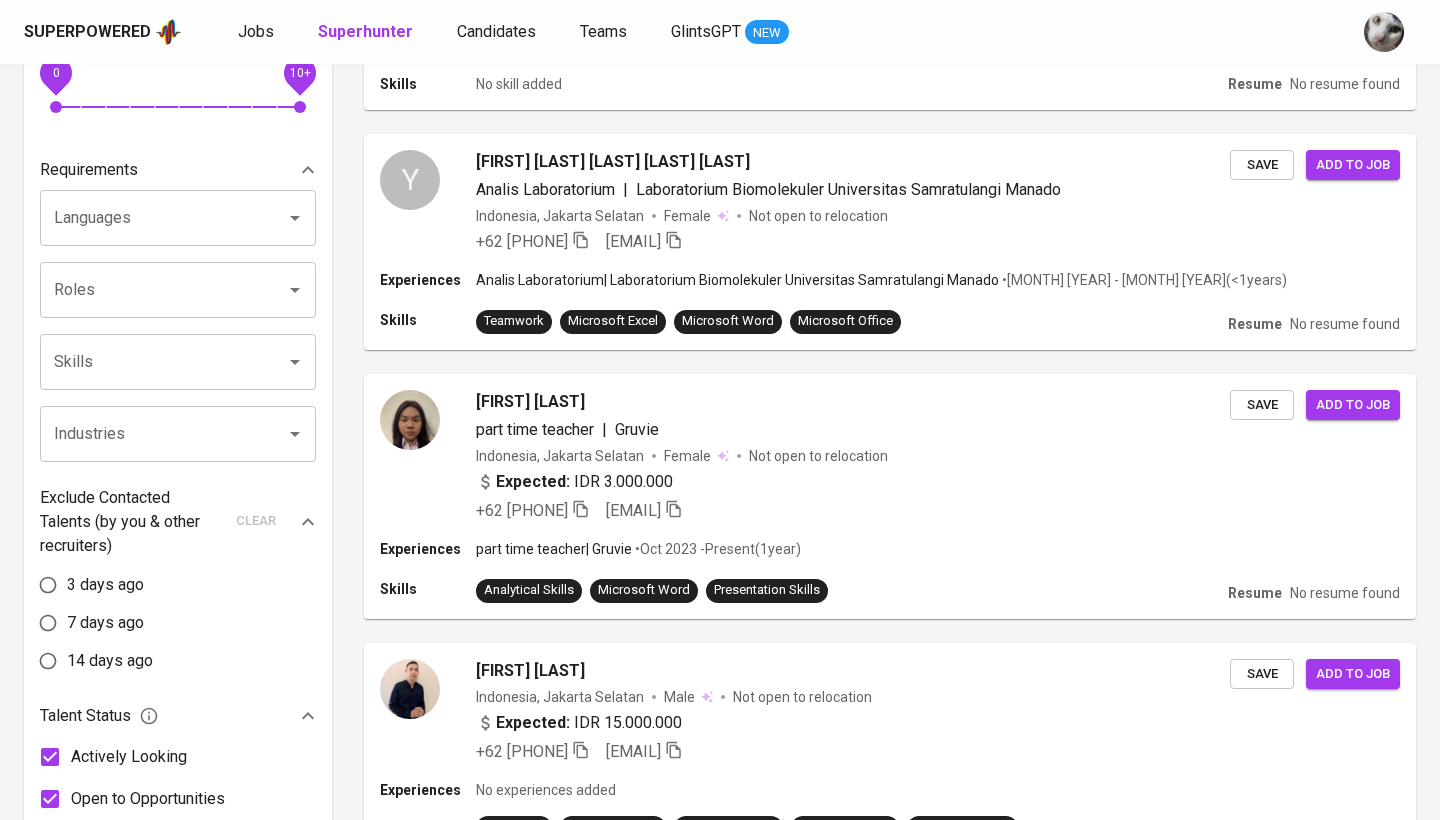click on "Languages" at bounding box center [150, 218] 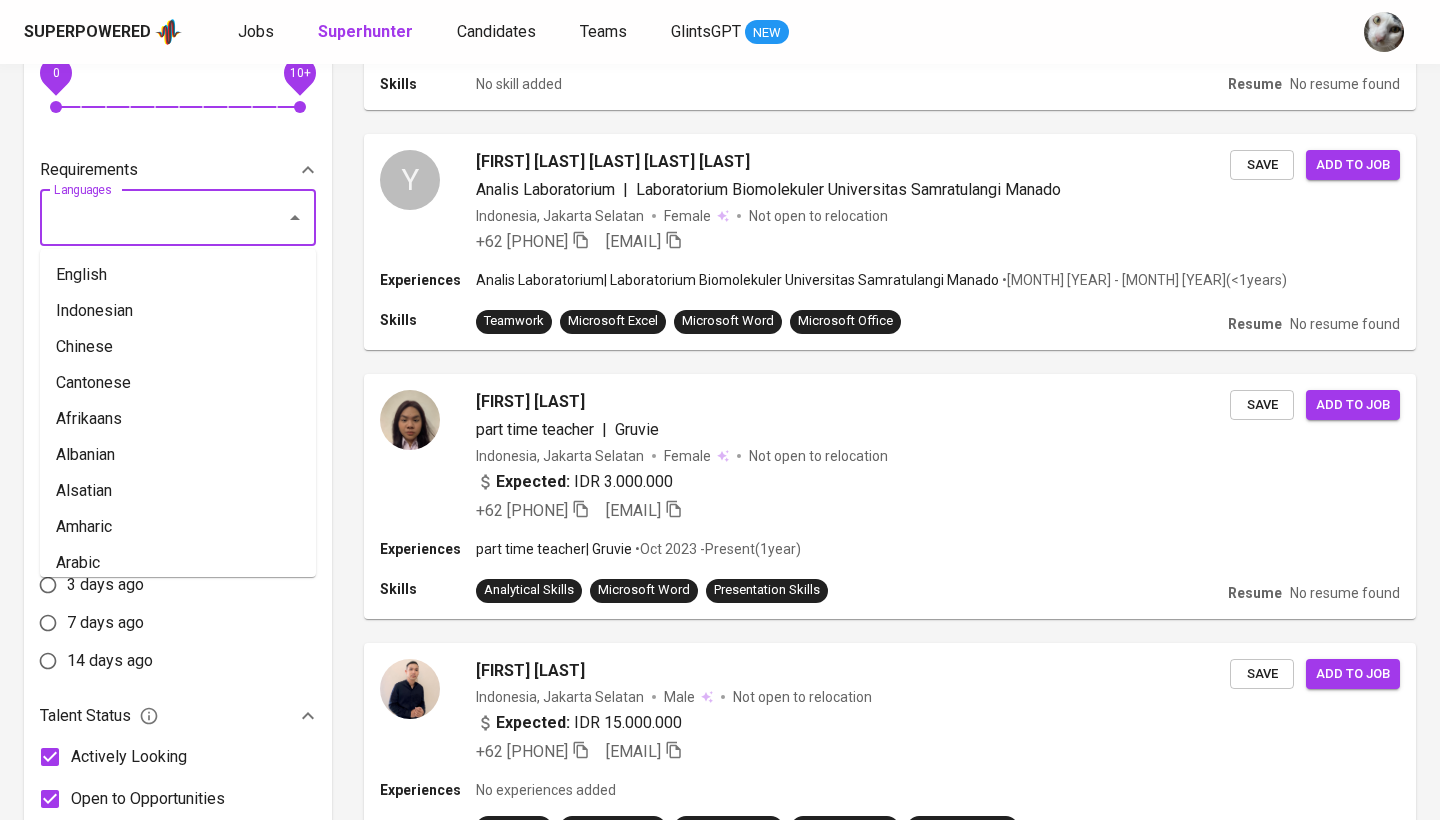 click on "Requirements" at bounding box center [164, 170] 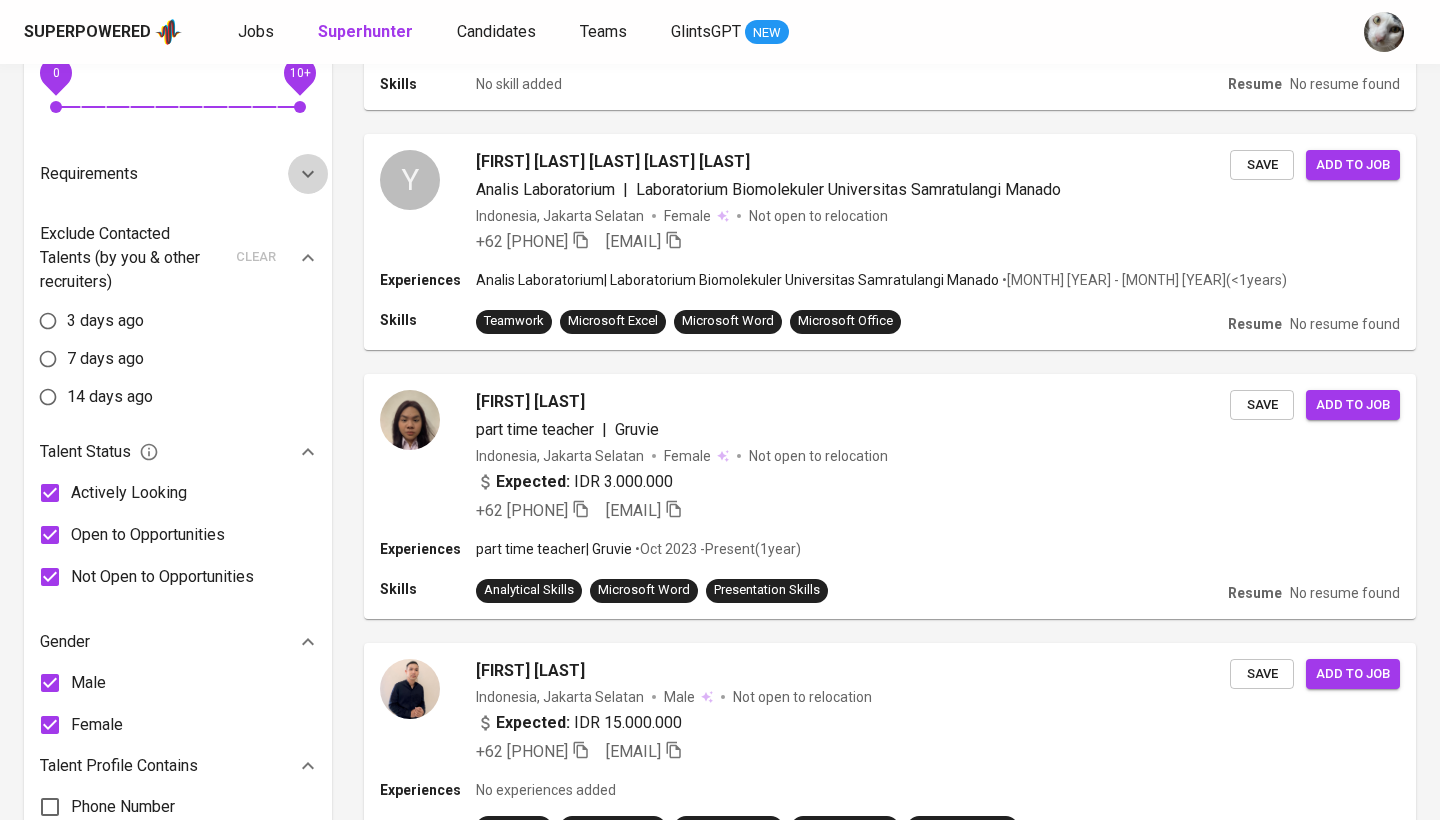 click 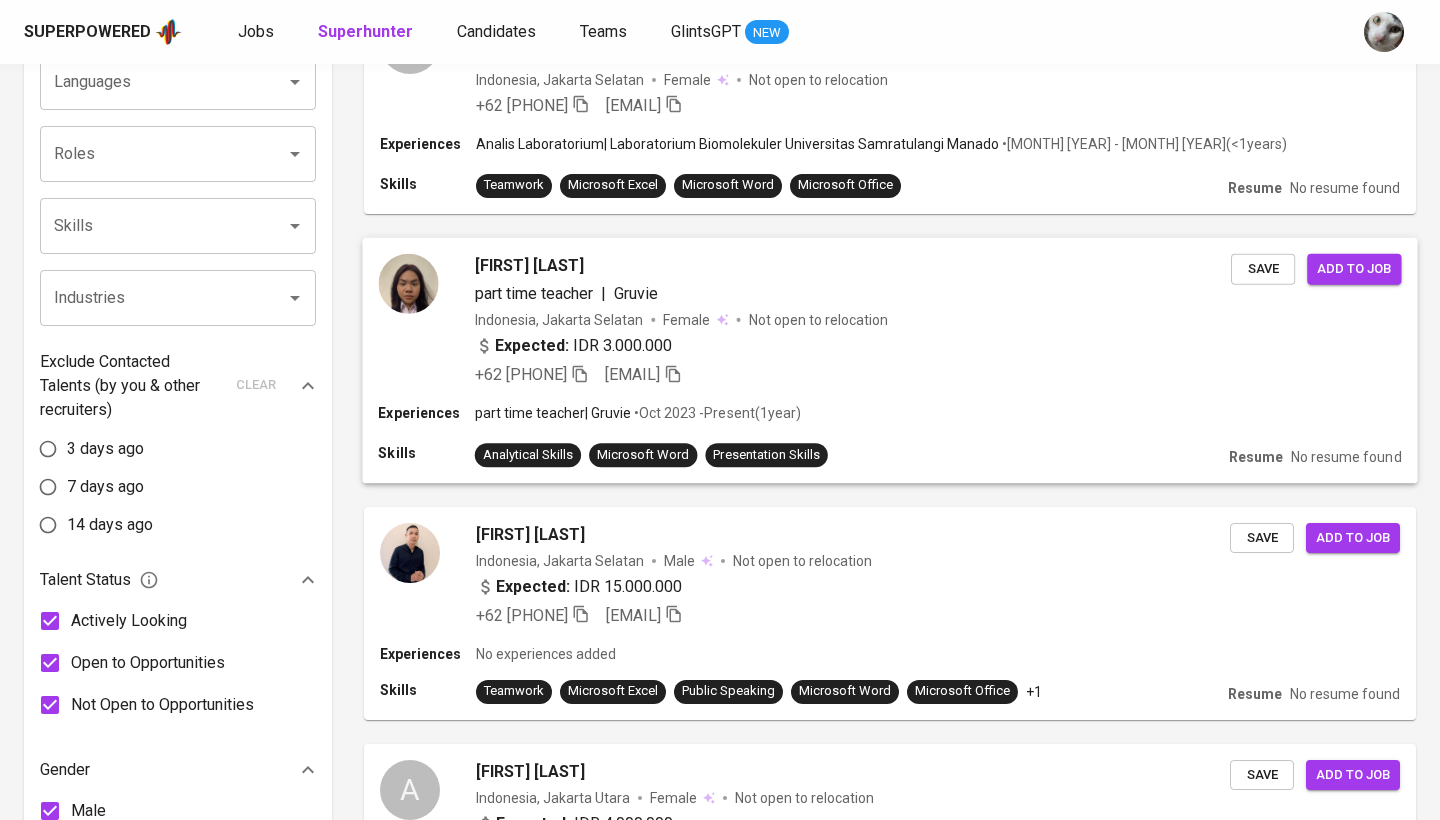 scroll, scrollTop: 652, scrollLeft: 0, axis: vertical 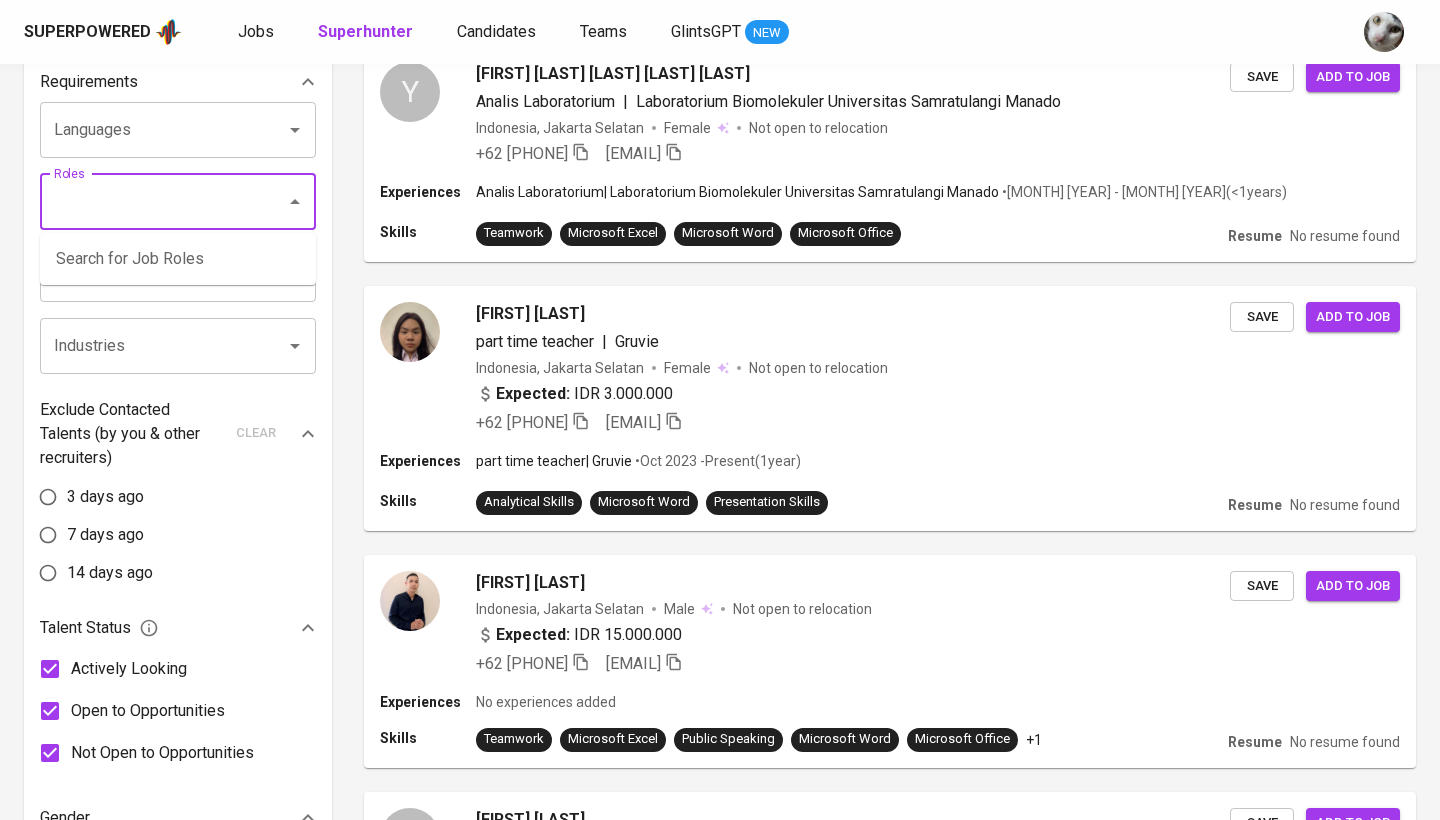 click on "Roles" at bounding box center [150, 202] 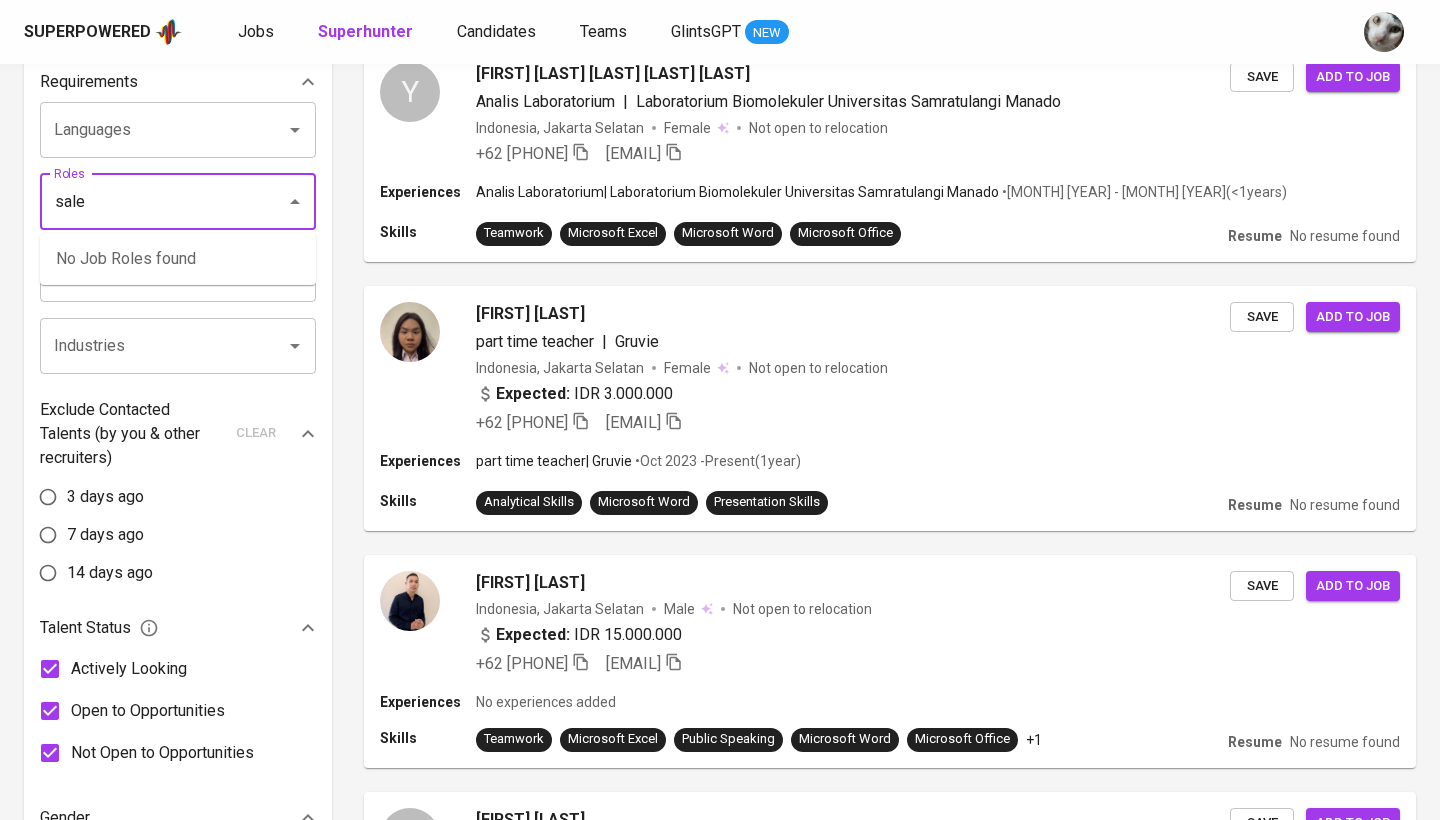 type on "sales" 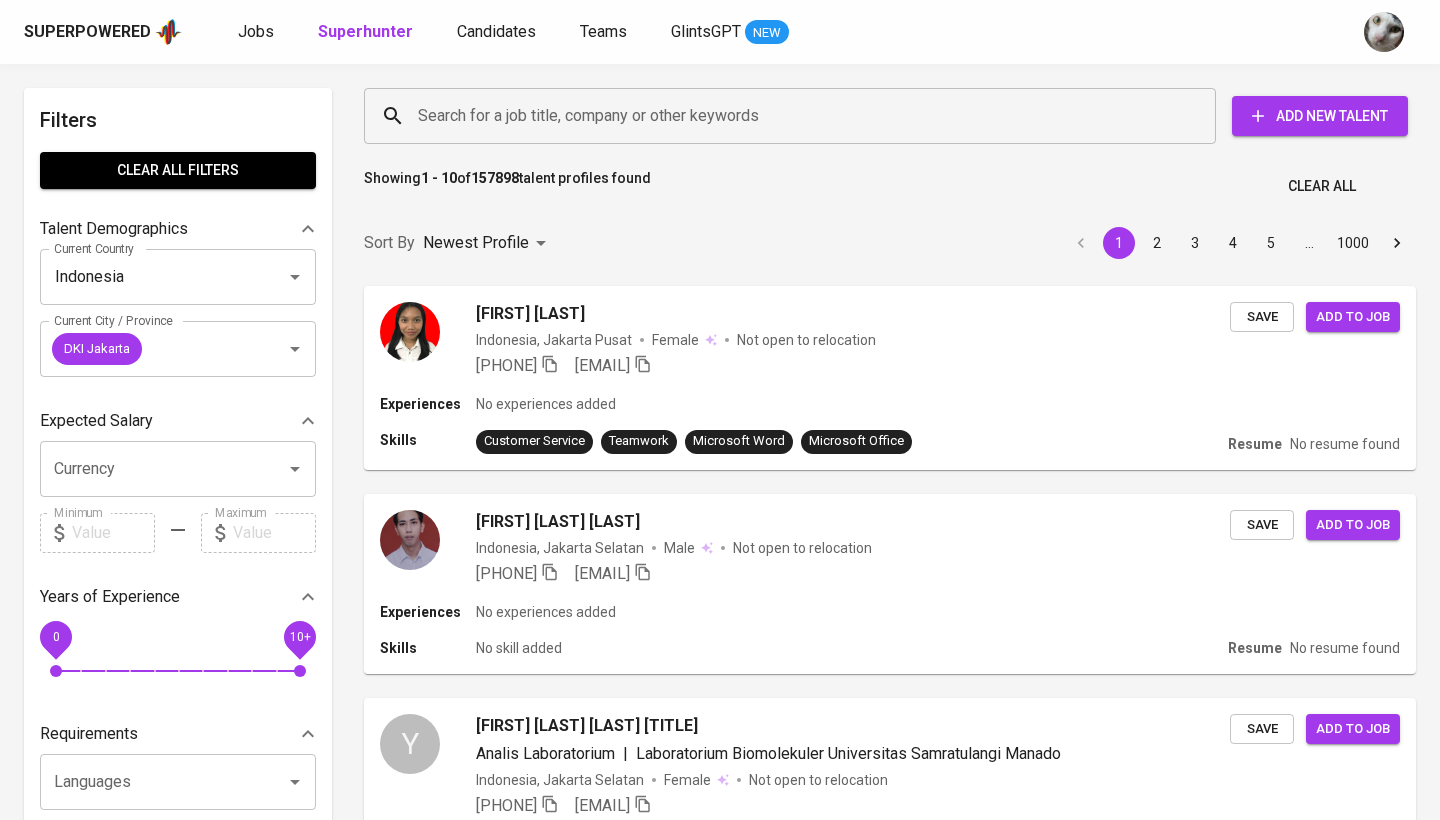 scroll, scrollTop: 652, scrollLeft: 0, axis: vertical 